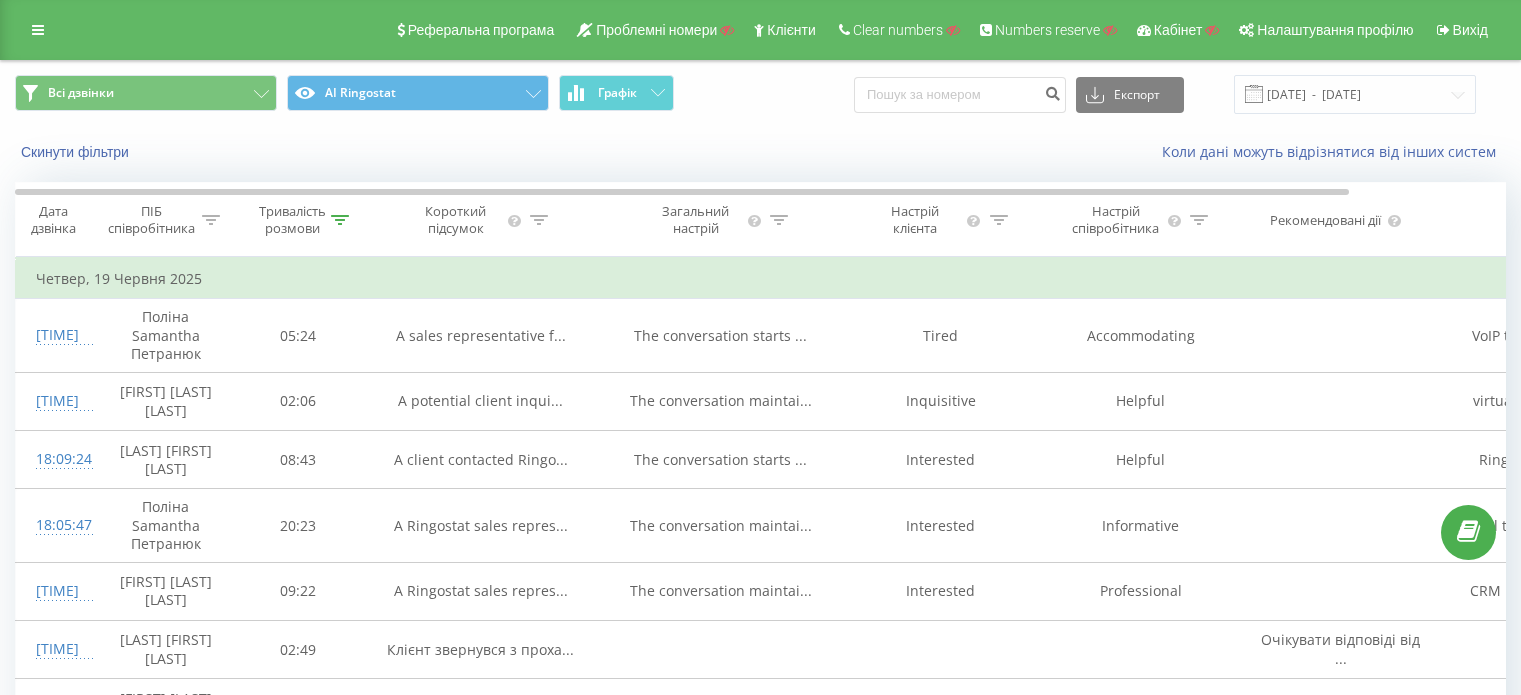 scroll, scrollTop: 0, scrollLeft: 0, axis: both 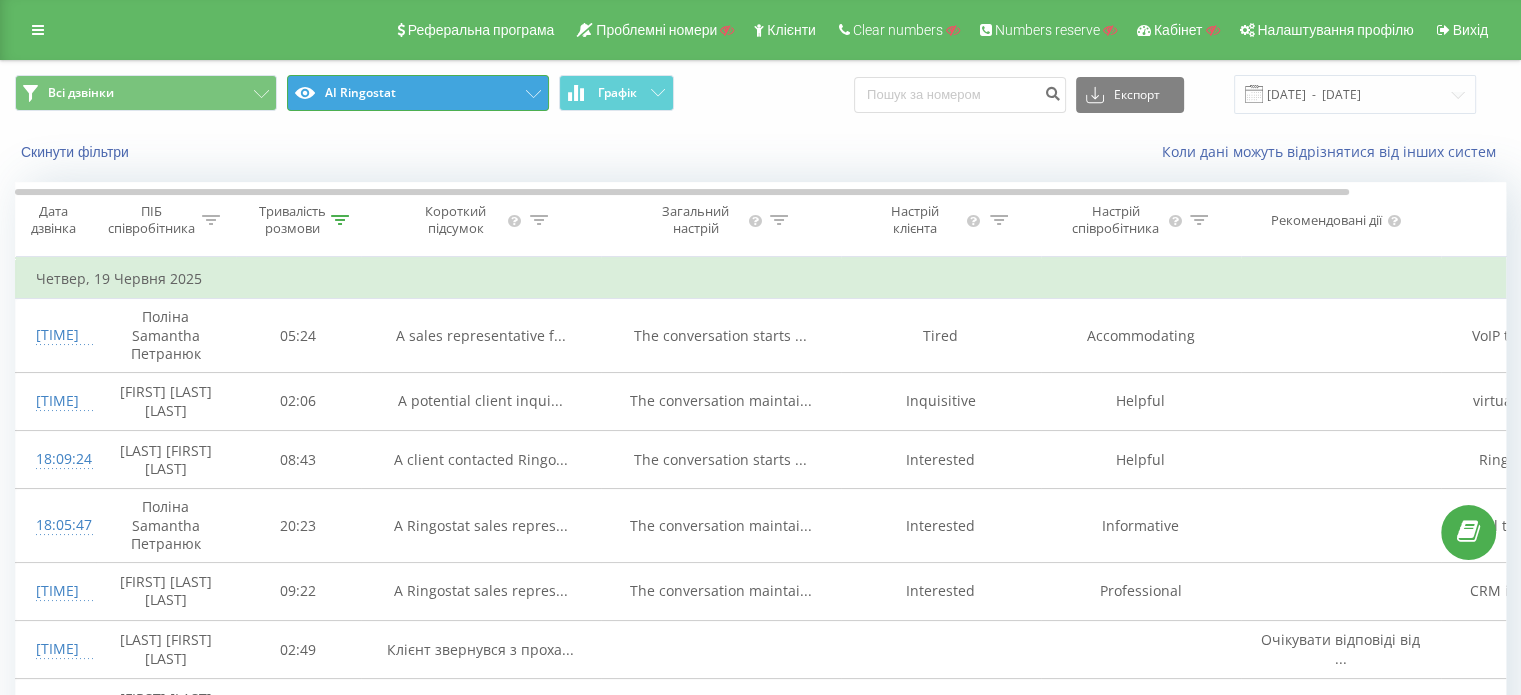 click on "AI Ringostat" at bounding box center [418, 93] 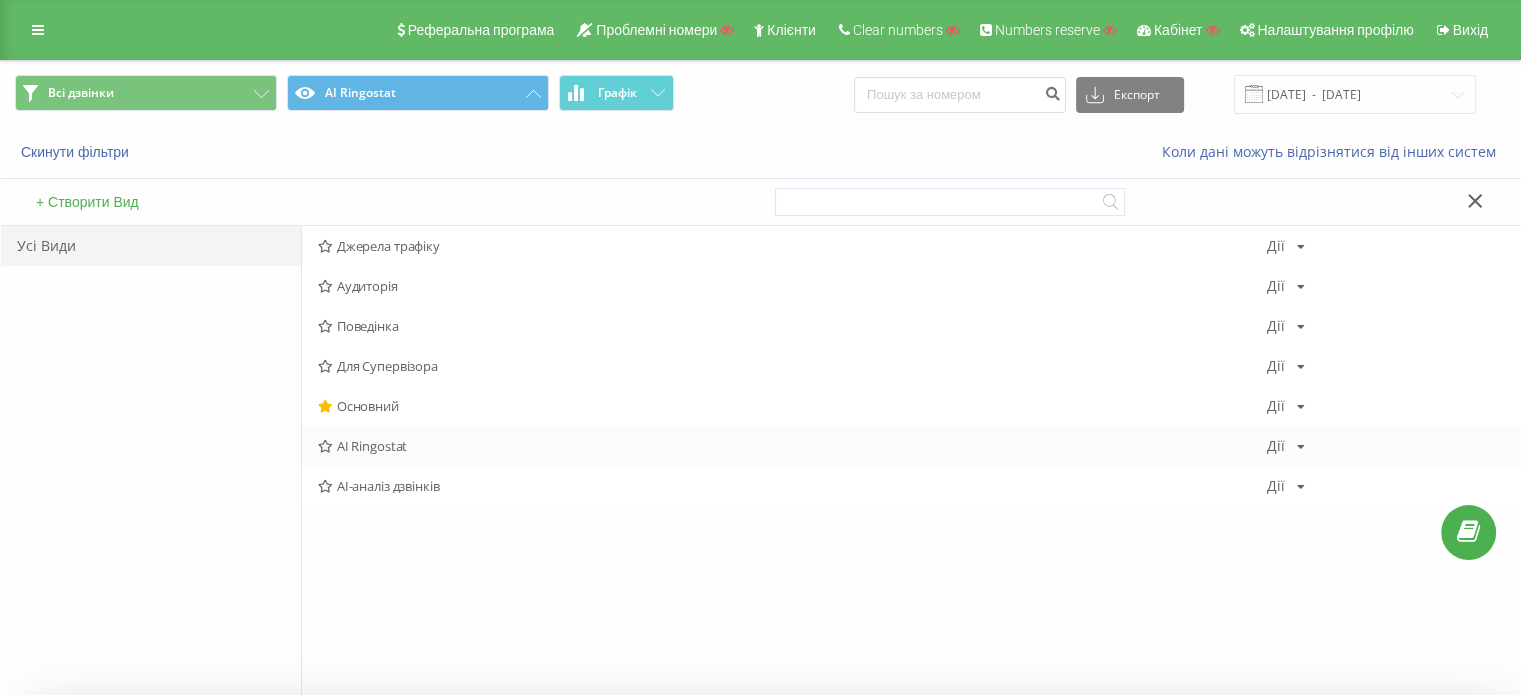 click on "AI Ringostat Дії Редагувати Копіювати Видалити За замовчуванням Поділитися" at bounding box center [911, 446] 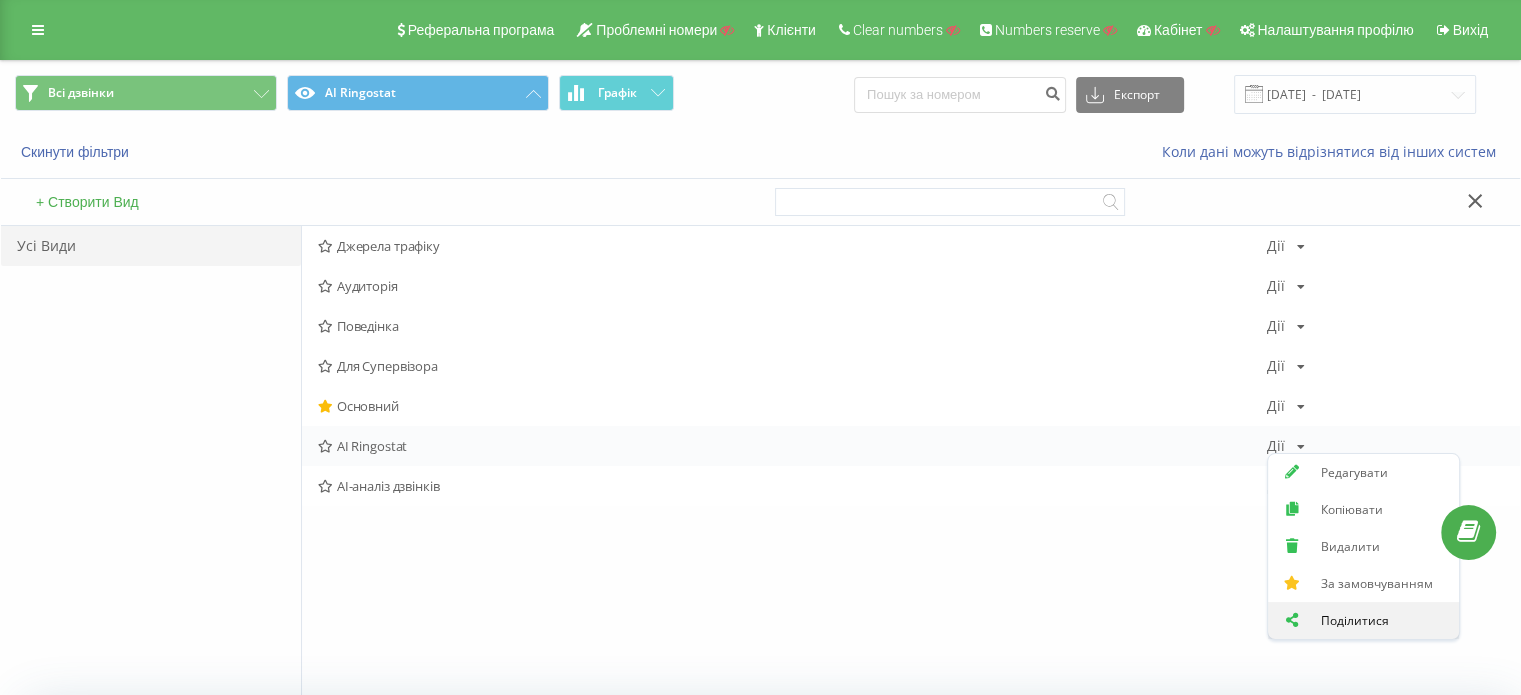 click on "Поділитися" at bounding box center [1355, 620] 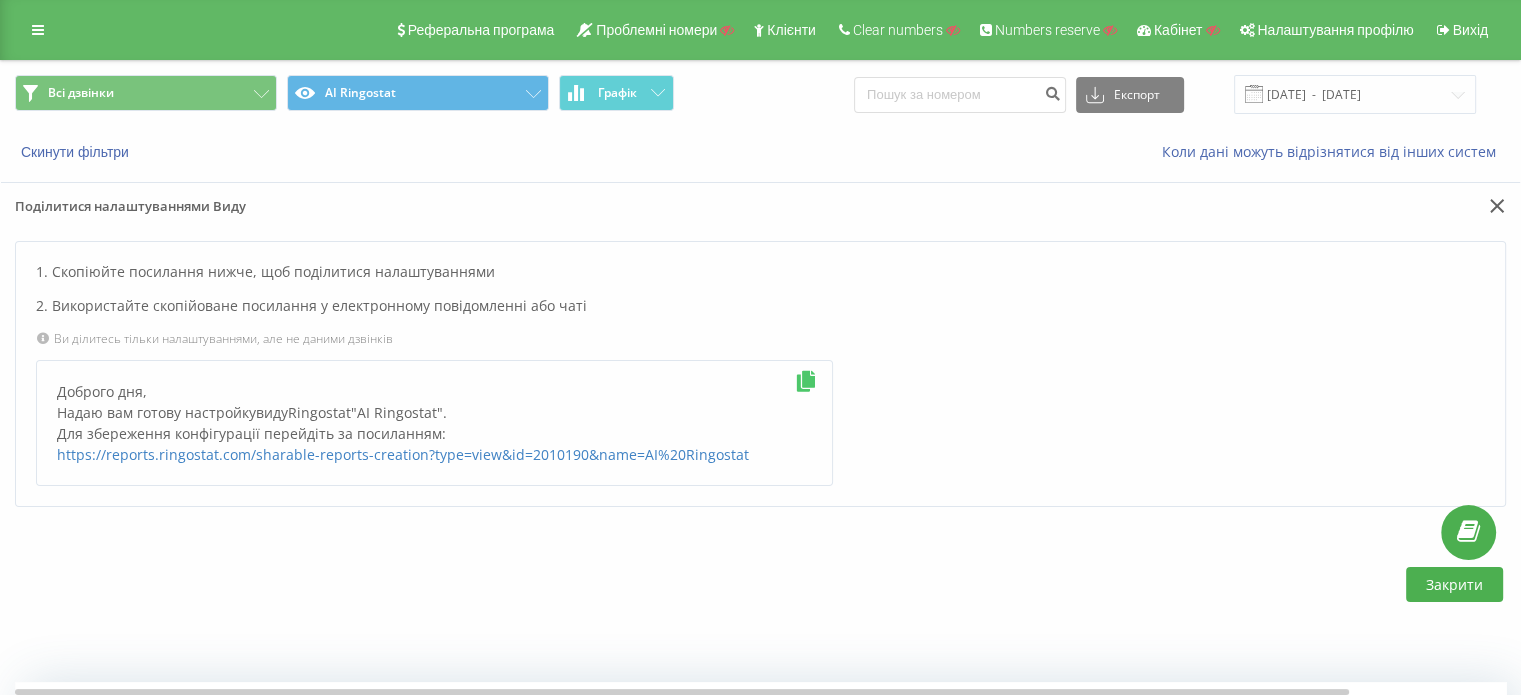 click at bounding box center [806, 381] 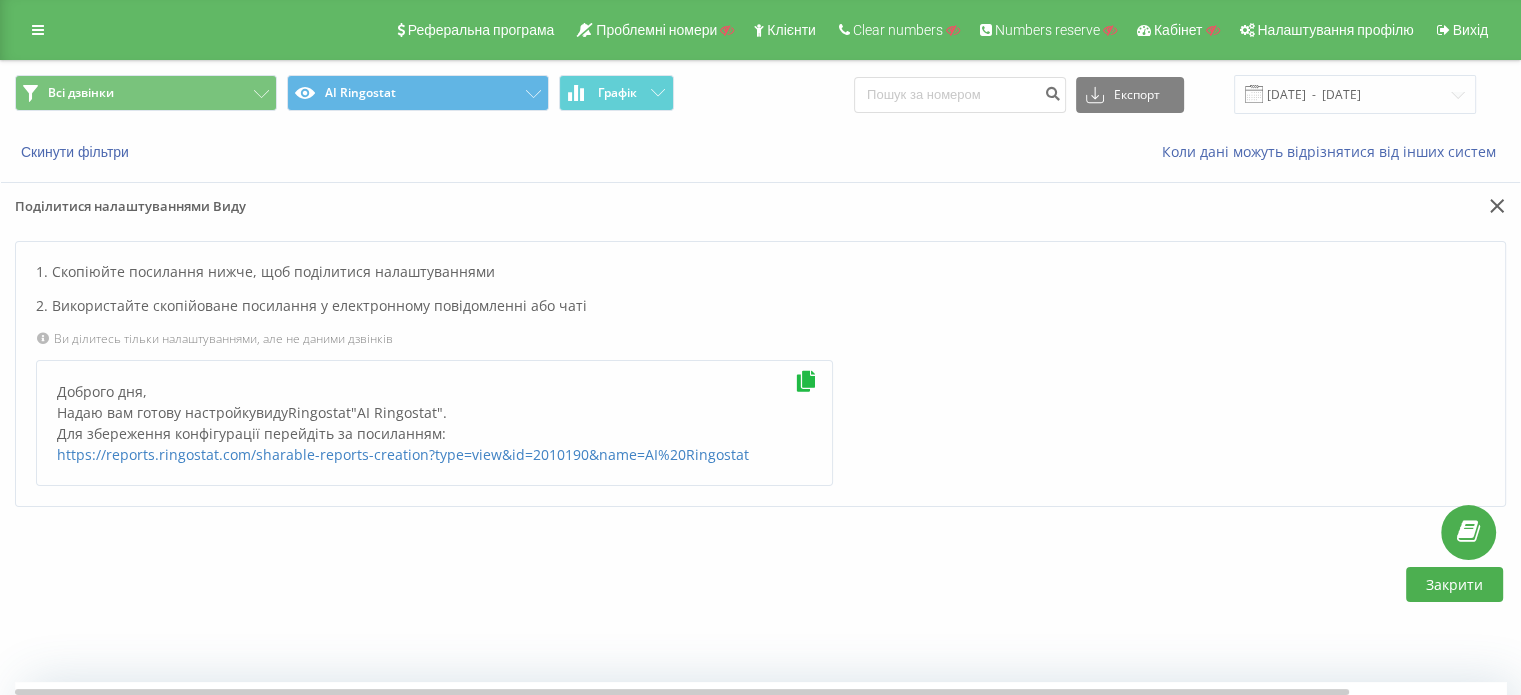 click on "Закрити" at bounding box center (760, 584) 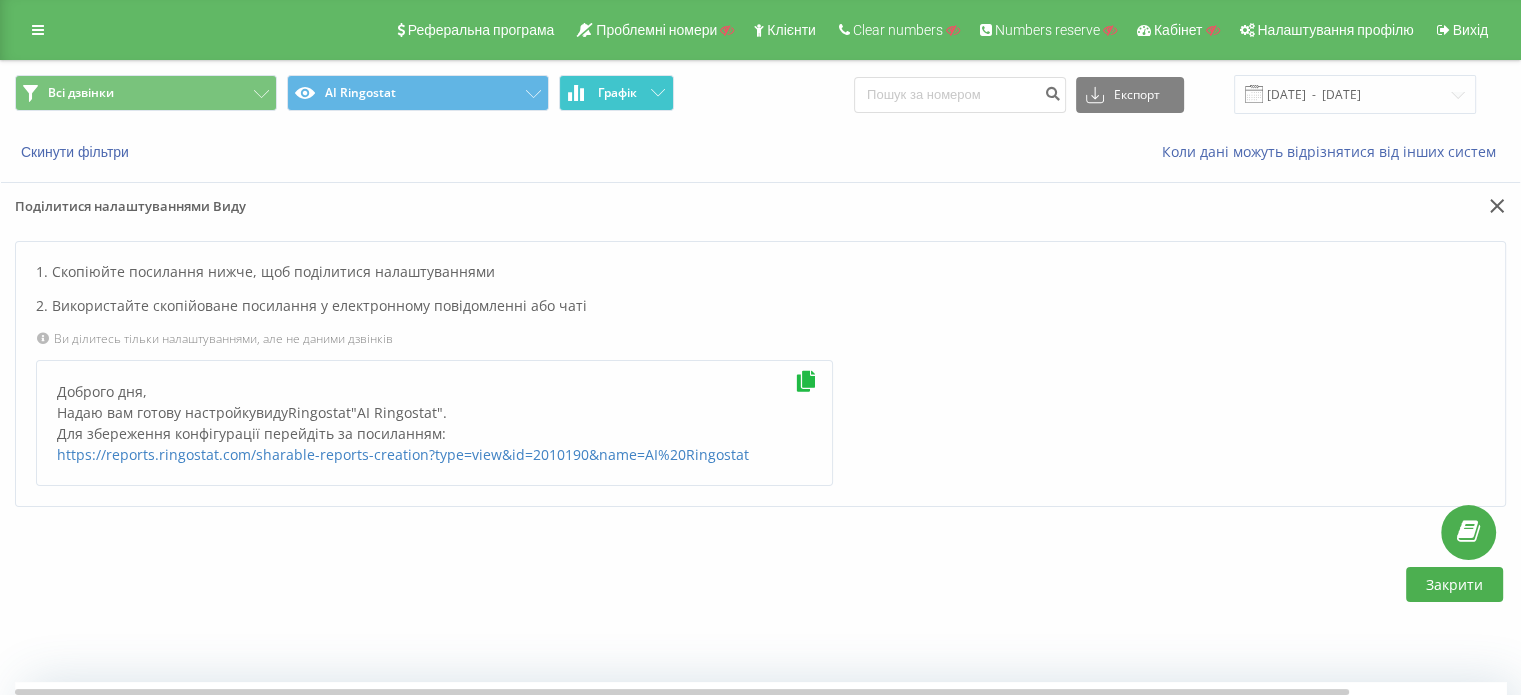 click on "Графік" at bounding box center [616, 93] 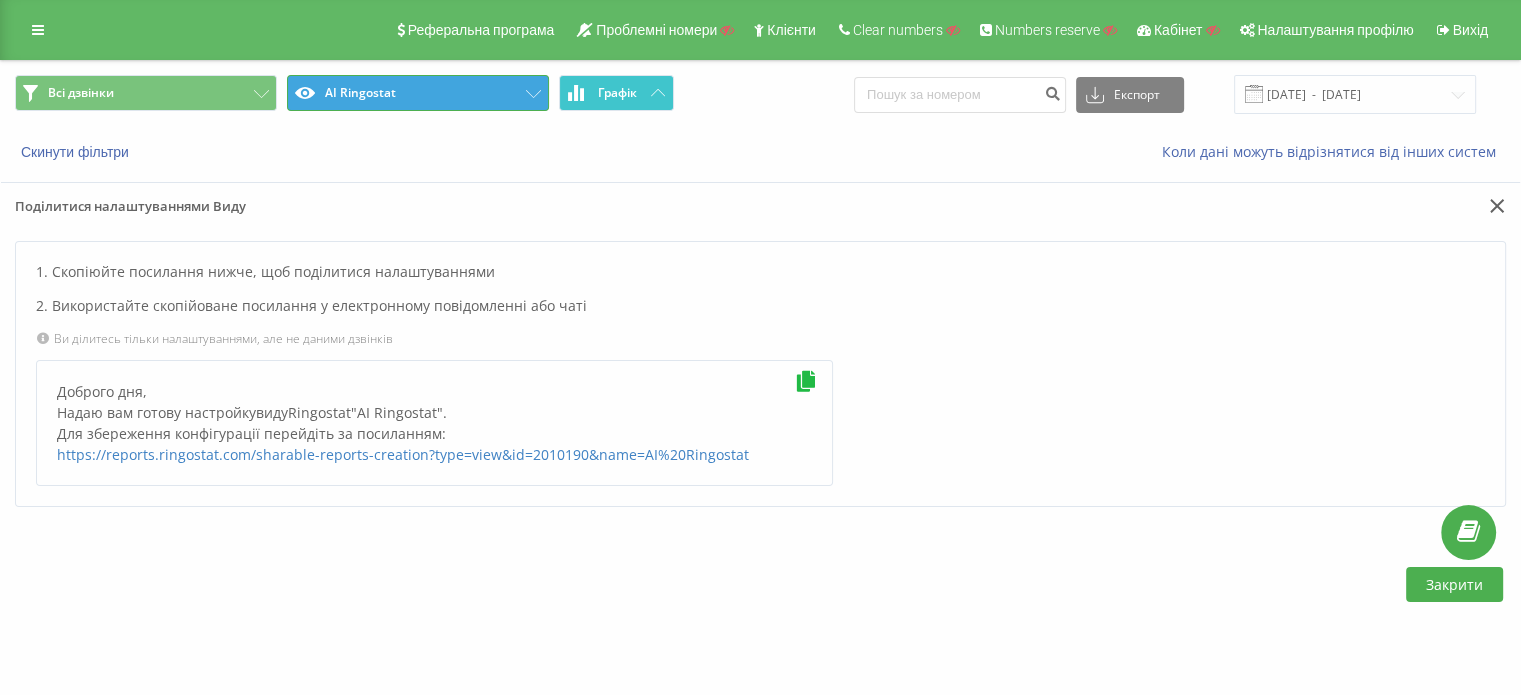 drag, startPoint x: 430, startPoint y: 95, endPoint x: 668, endPoint y: 84, distance: 238.25406 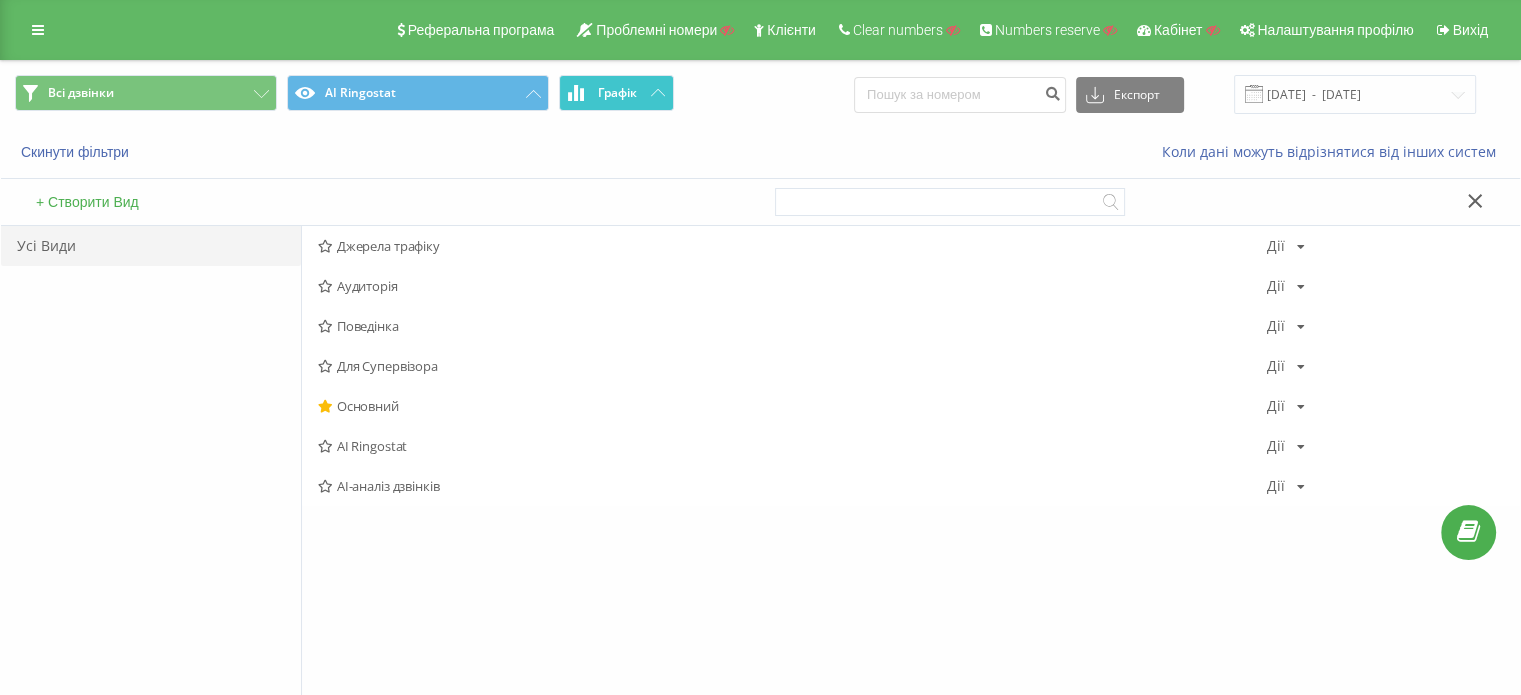 click 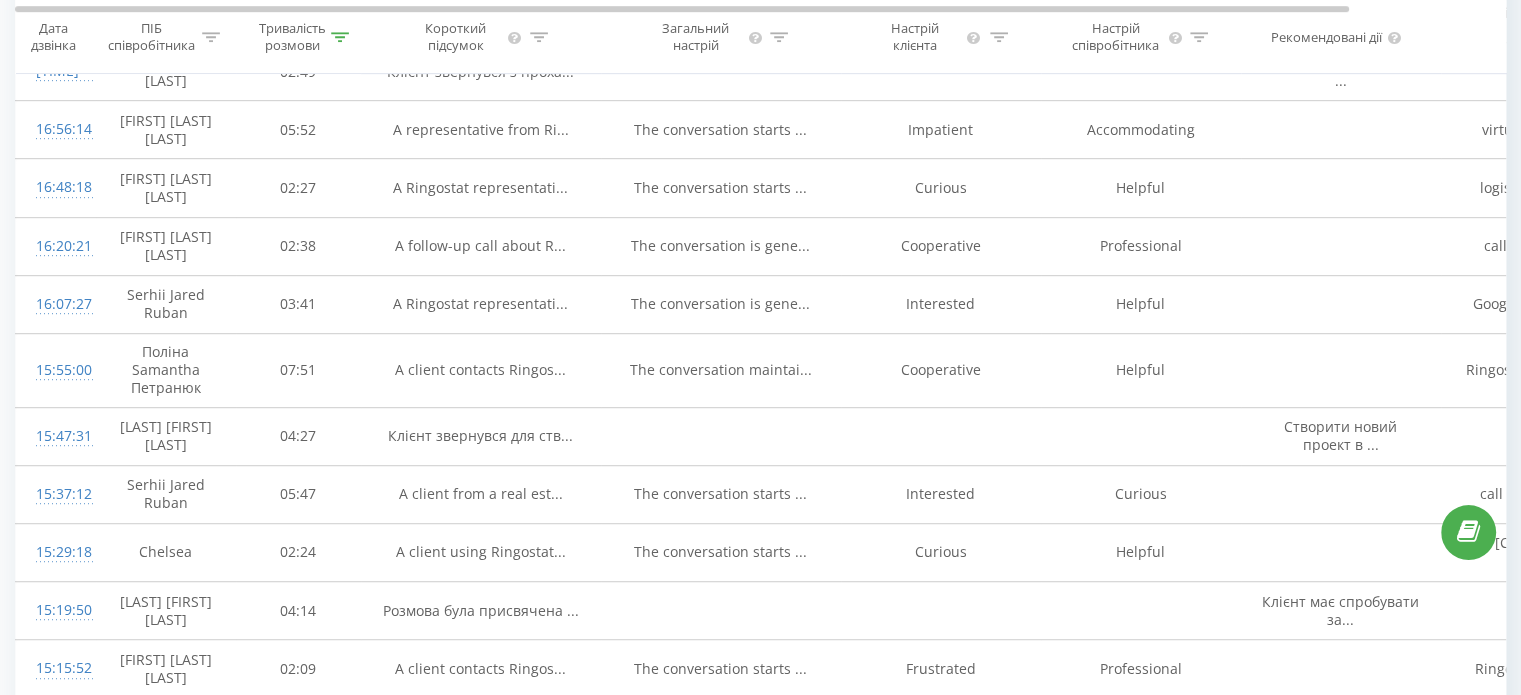 scroll, scrollTop: 600, scrollLeft: 0, axis: vertical 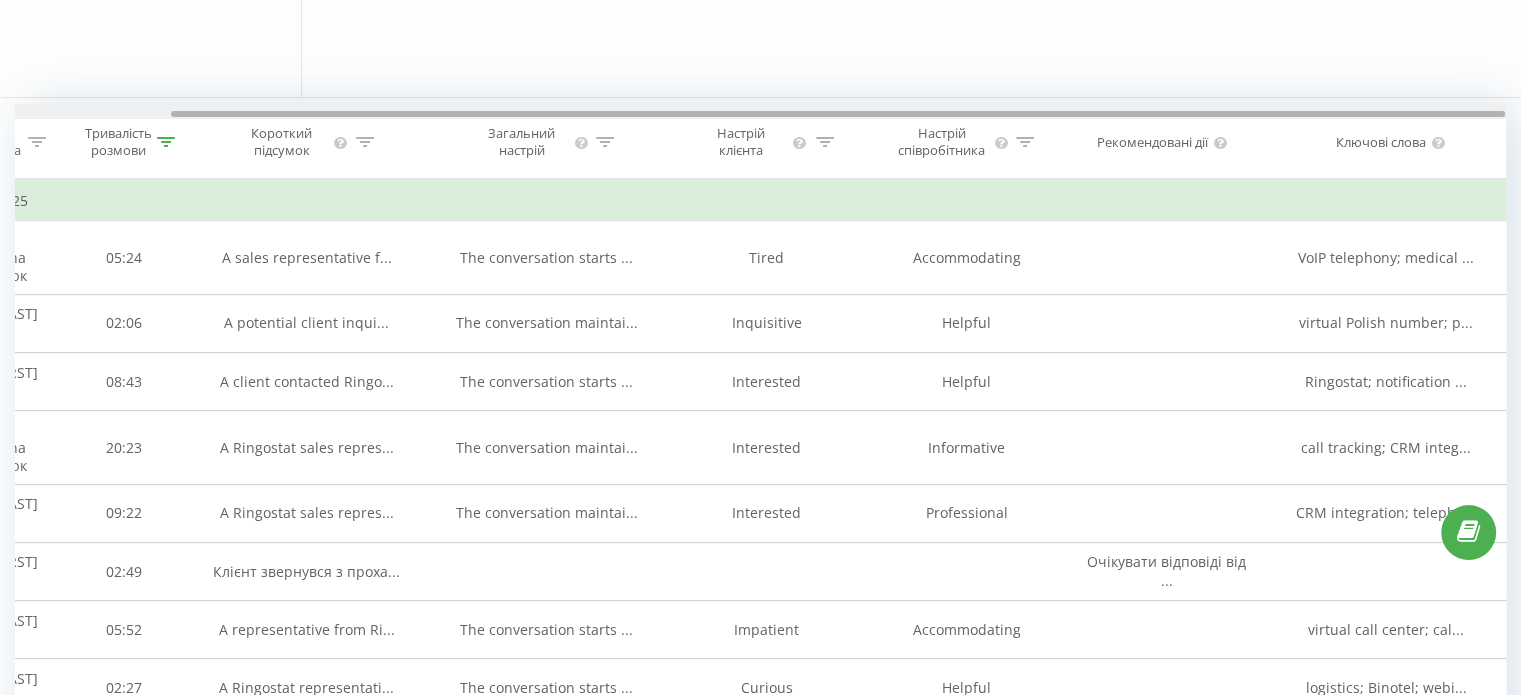 drag, startPoint x: 1287, startPoint y: 114, endPoint x: 1452, endPoint y: 126, distance: 165.43579 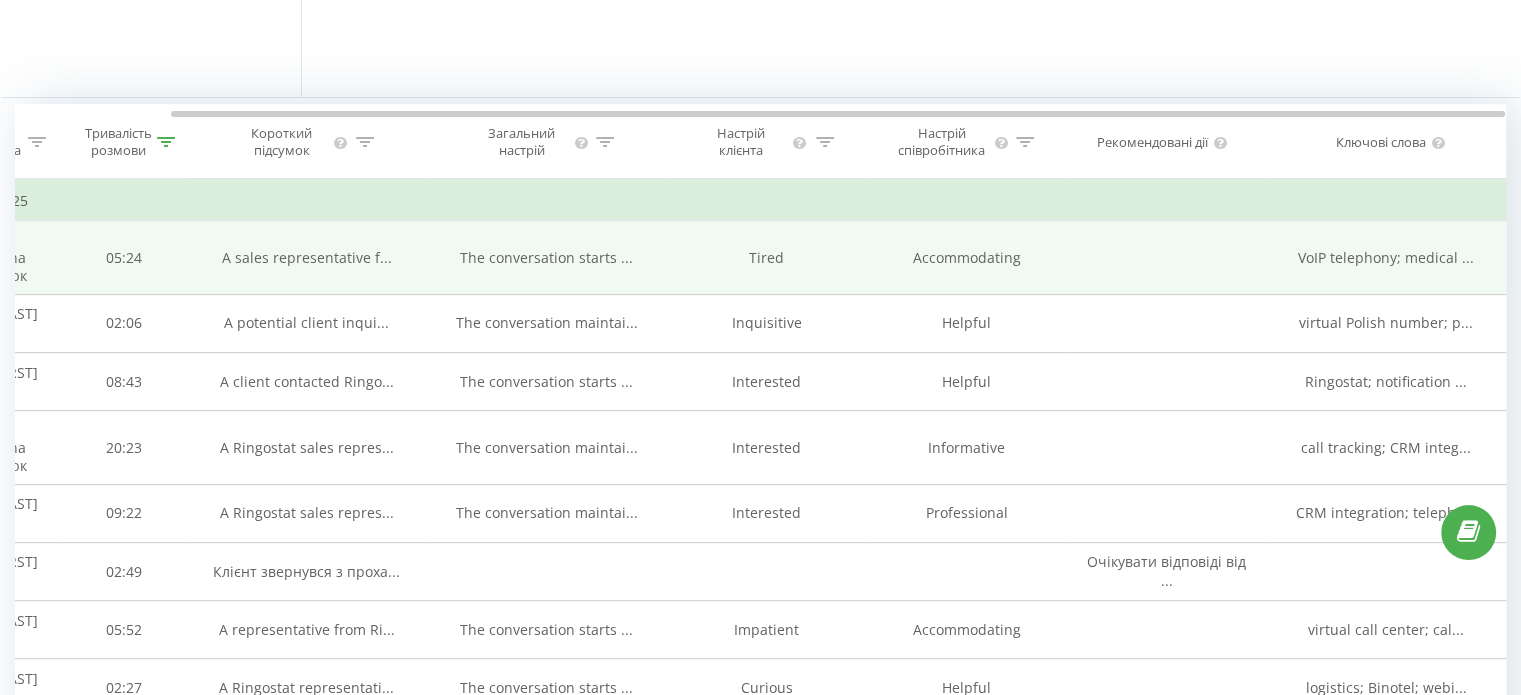 scroll, scrollTop: 100, scrollLeft: 0, axis: vertical 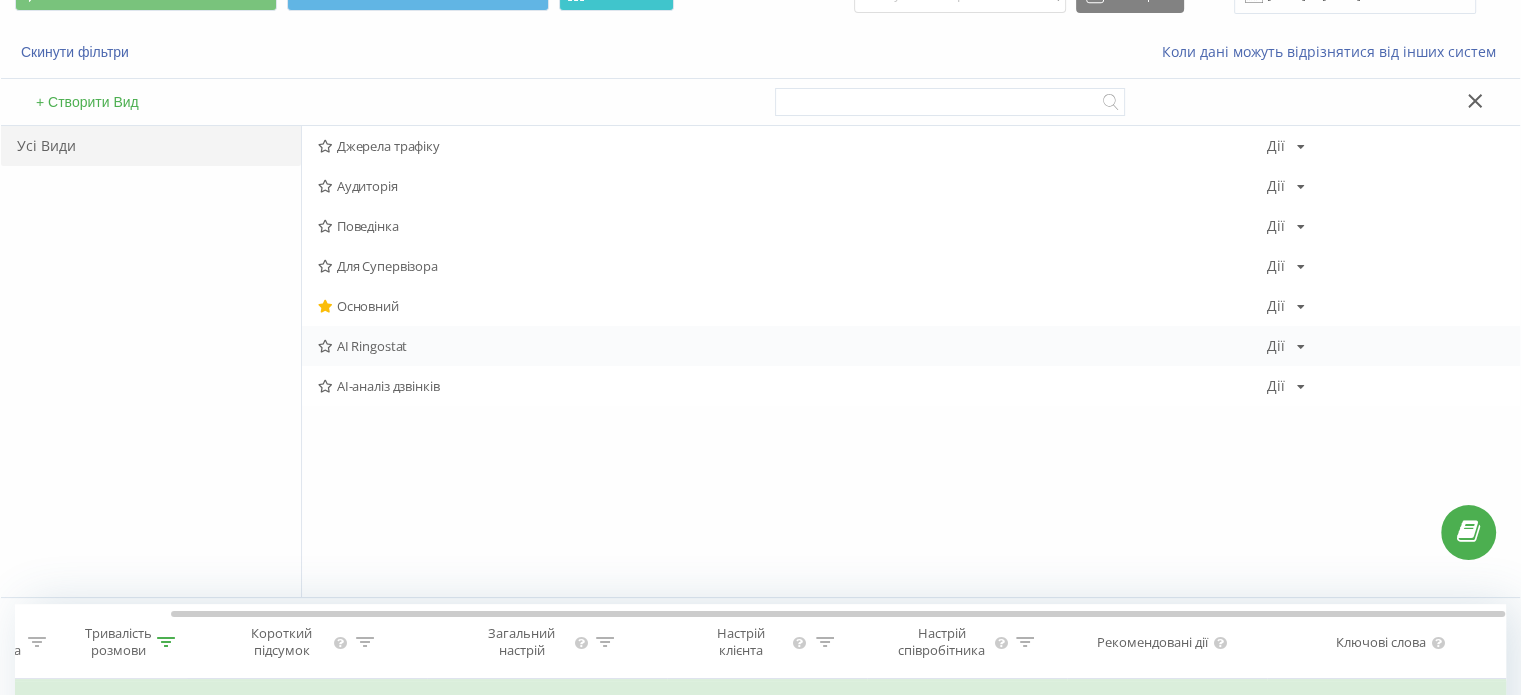 click on "Дії" at bounding box center [1276, 346] 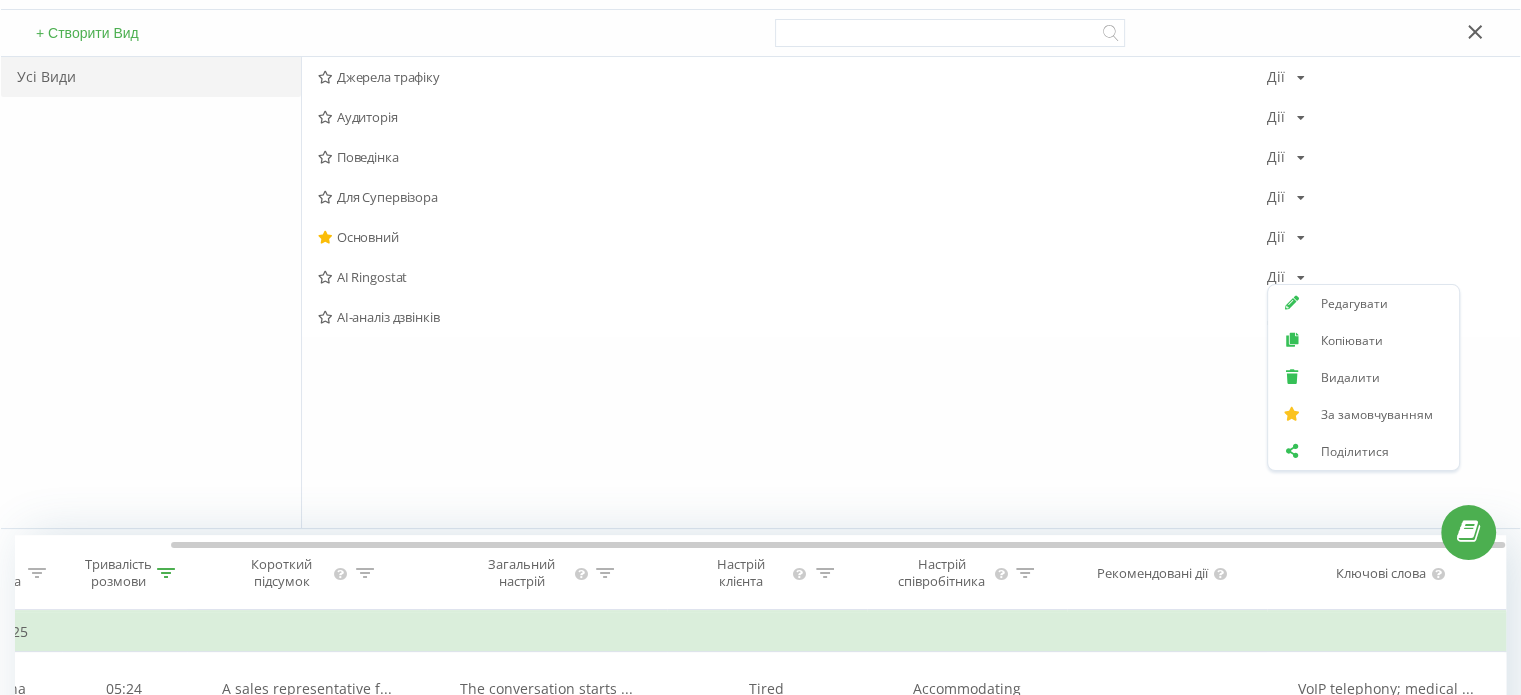 scroll, scrollTop: 500, scrollLeft: 0, axis: vertical 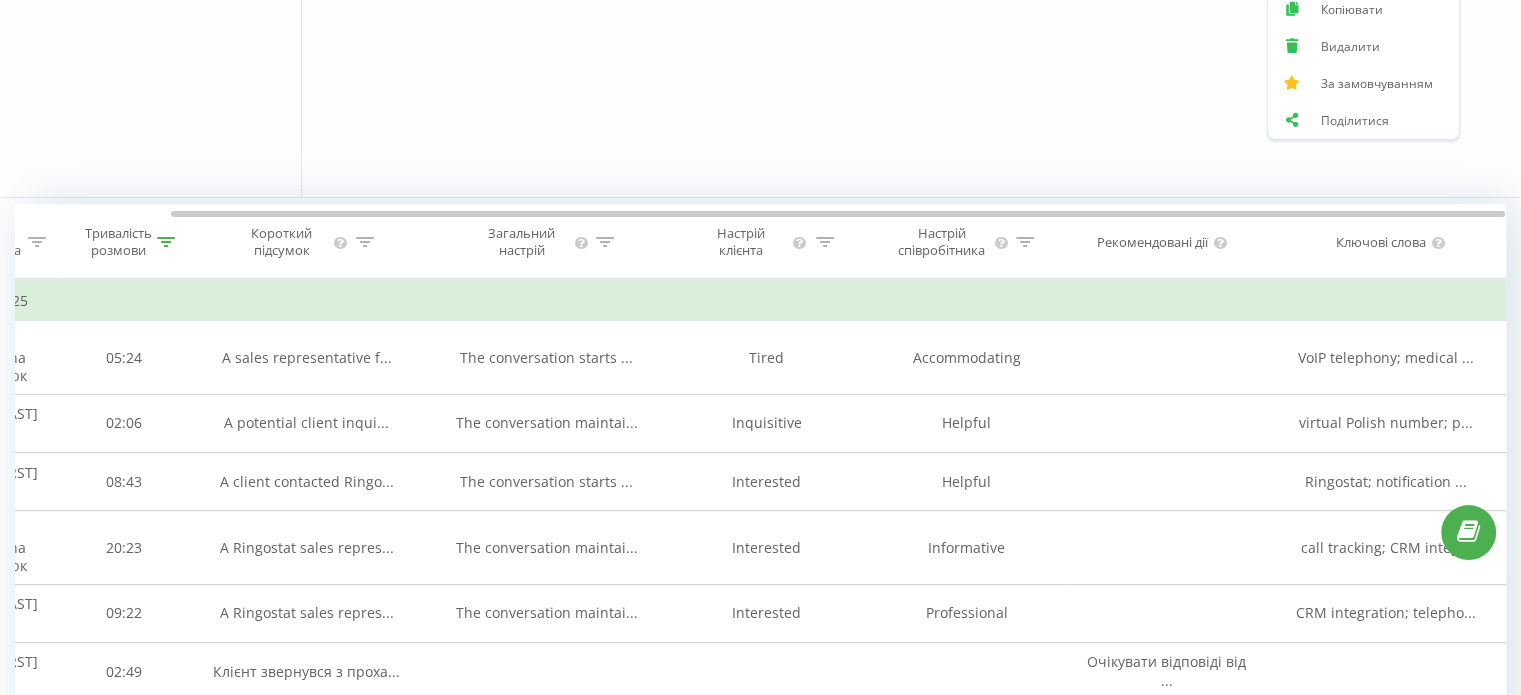 click on "Ключові слова" at bounding box center [1387, 242] 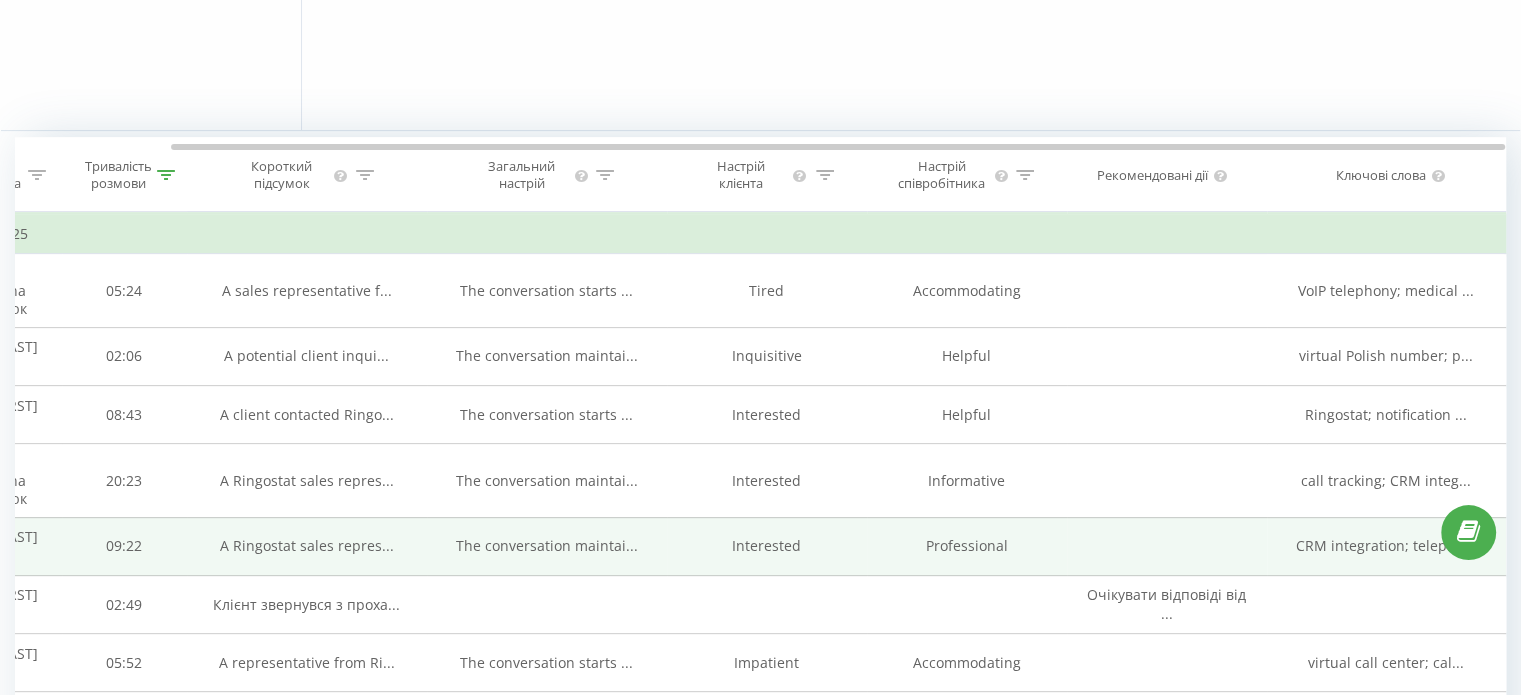 scroll, scrollTop: 600, scrollLeft: 0, axis: vertical 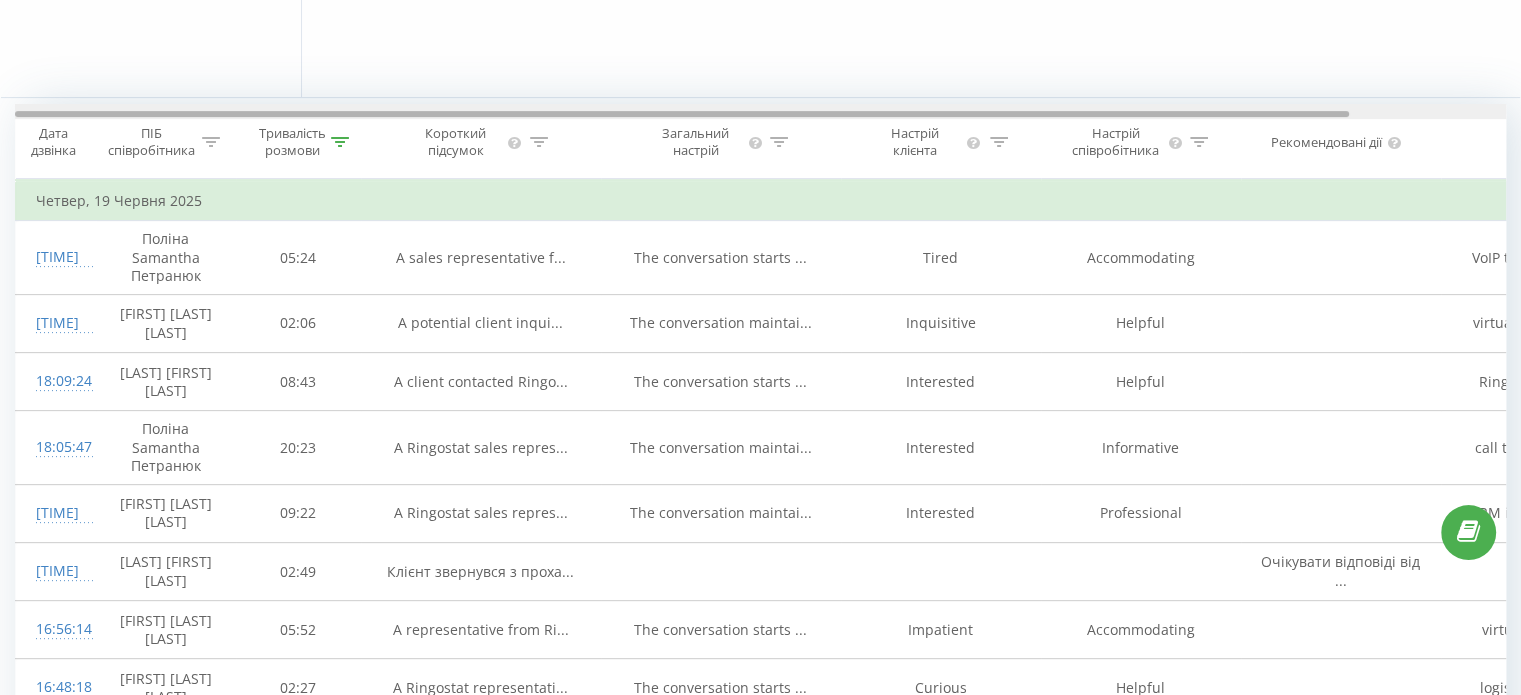 drag, startPoint x: 499, startPoint y: 112, endPoint x: 19, endPoint y: 126, distance: 480.20413 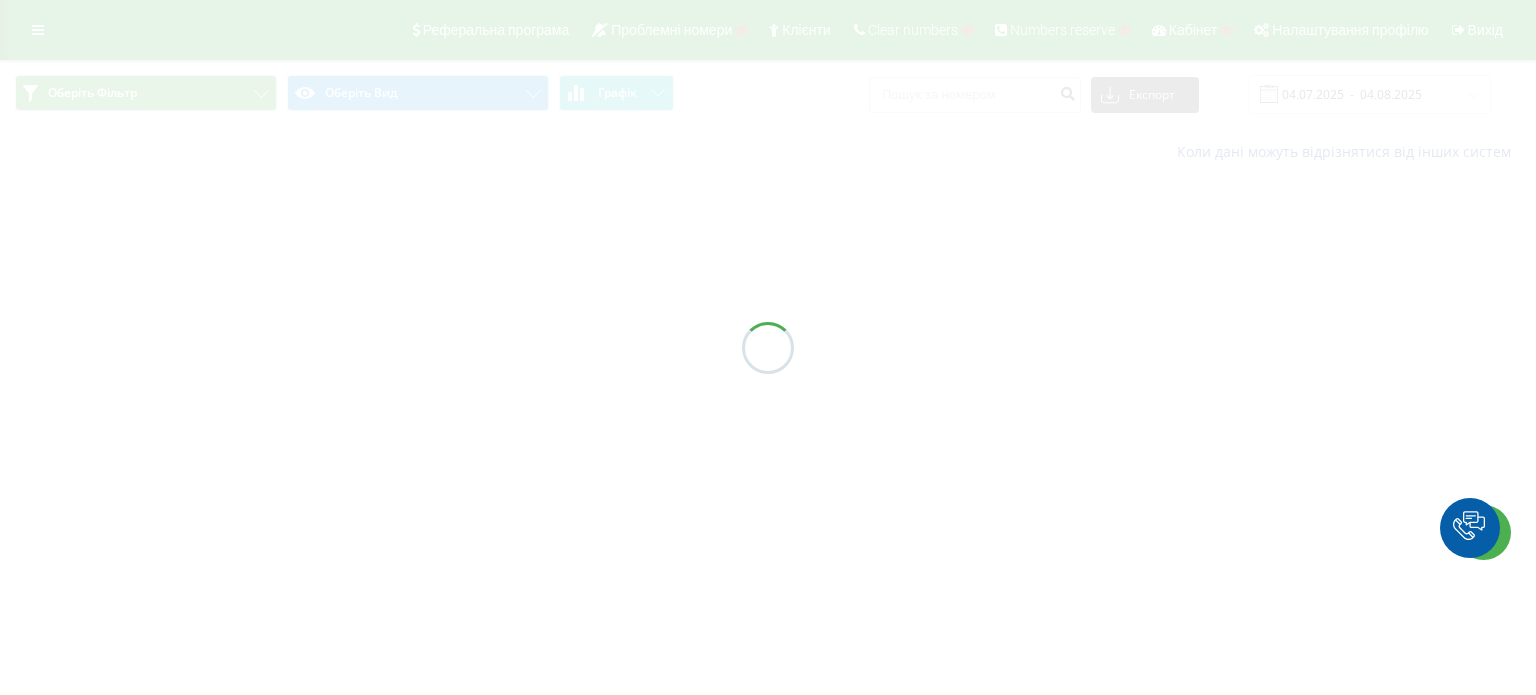 scroll, scrollTop: 0, scrollLeft: 0, axis: both 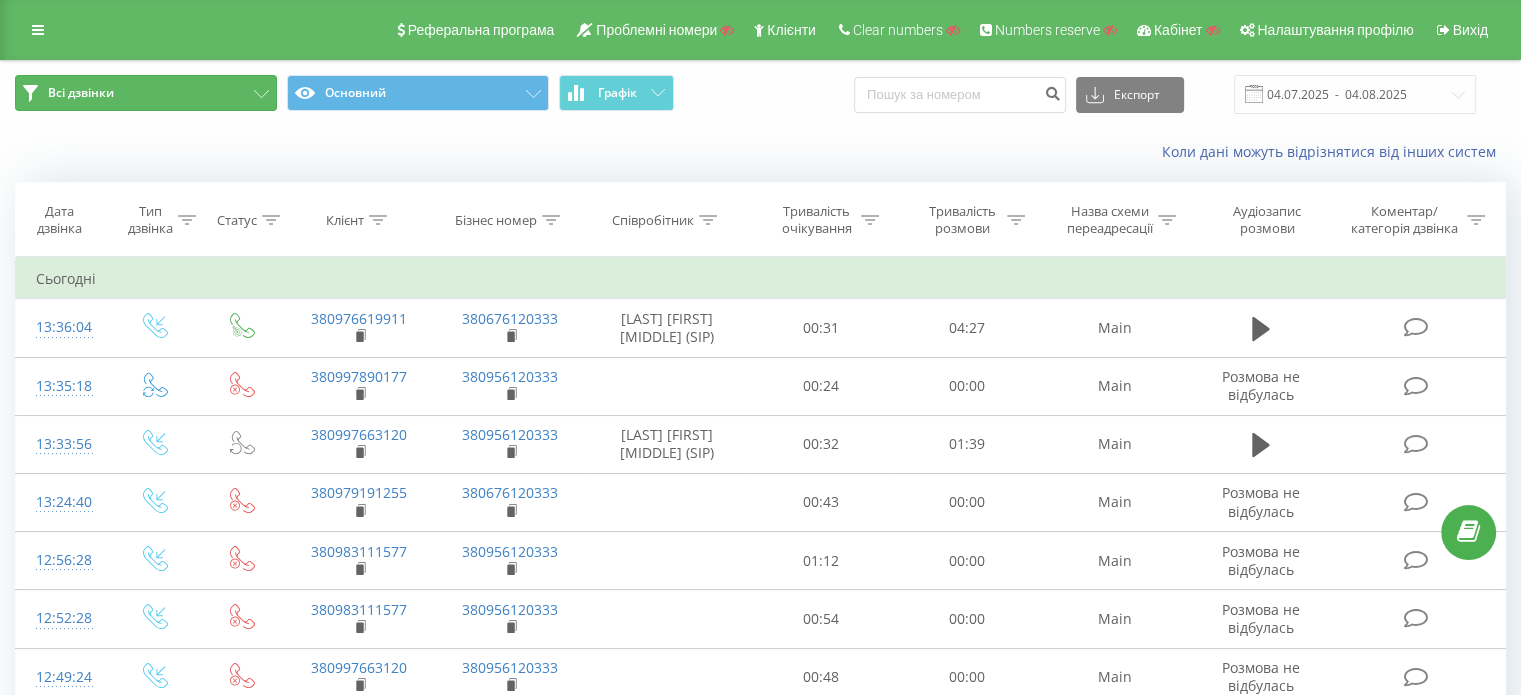 click on "Всі дзвінки" at bounding box center [146, 93] 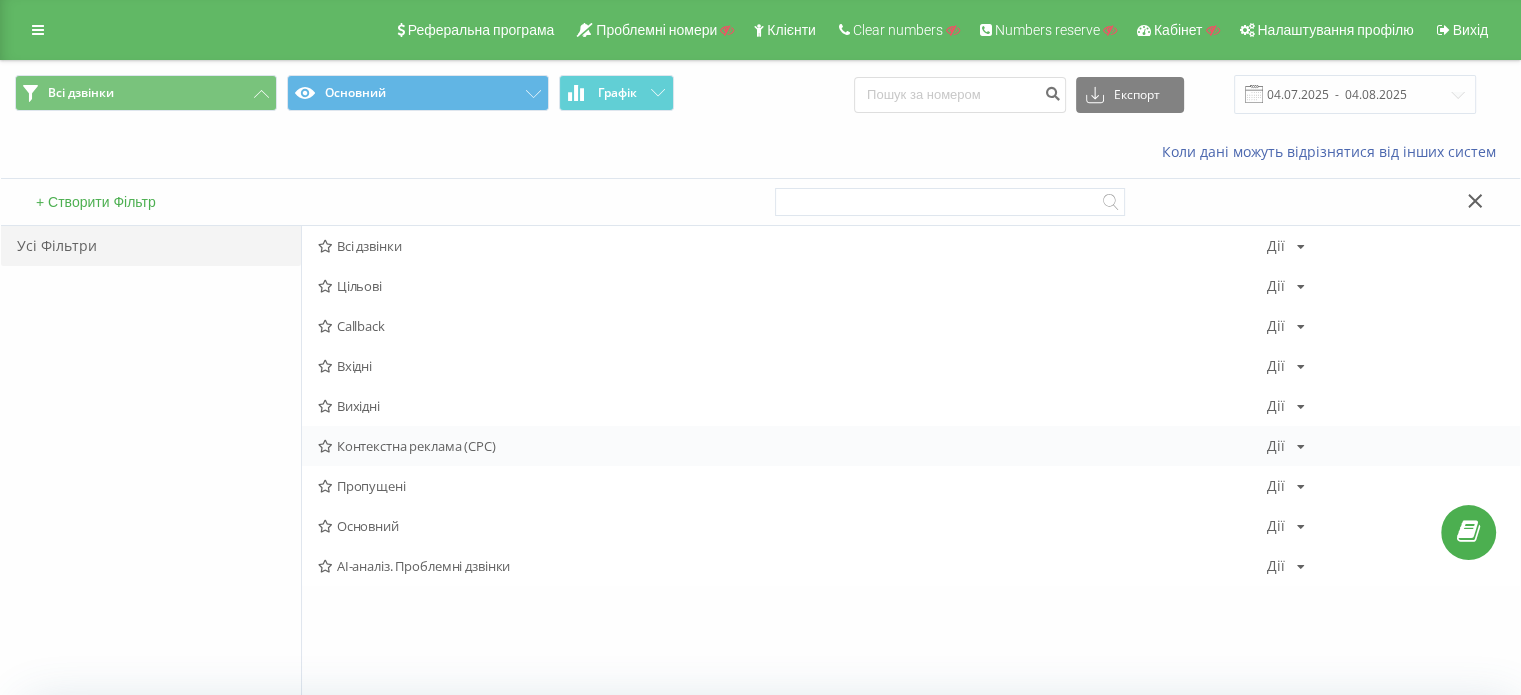 click on "Контекстна реклама (CPC)" at bounding box center (792, 446) 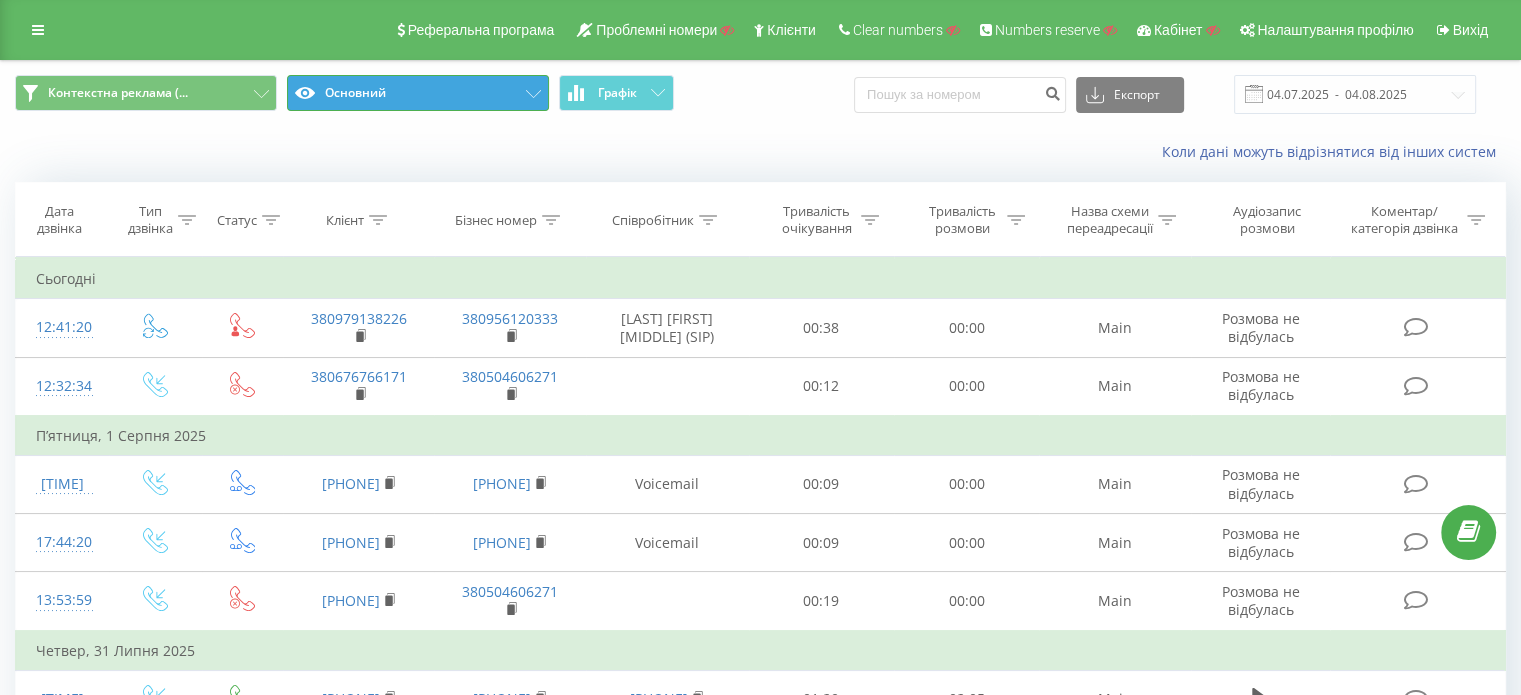 click on "Основний" at bounding box center [418, 93] 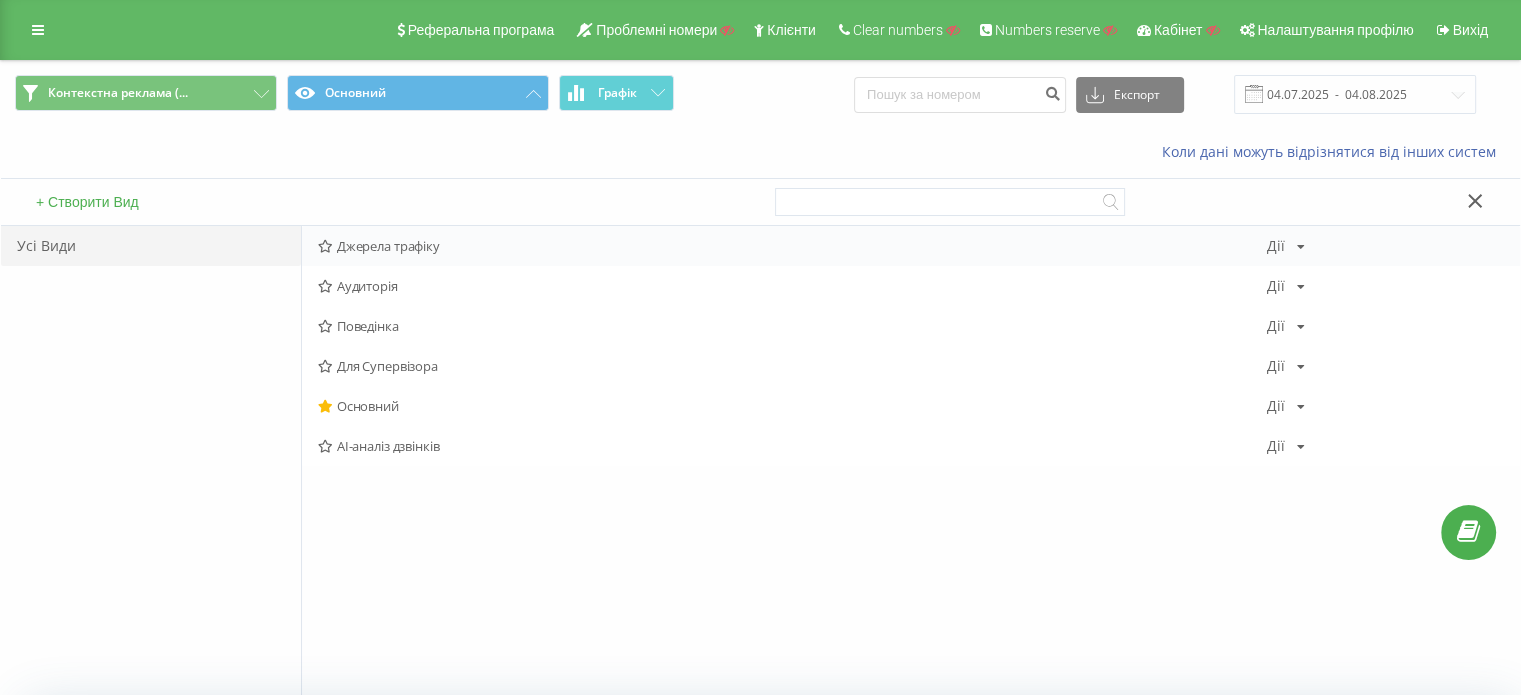 click on "Джерела трафіку" at bounding box center (792, 246) 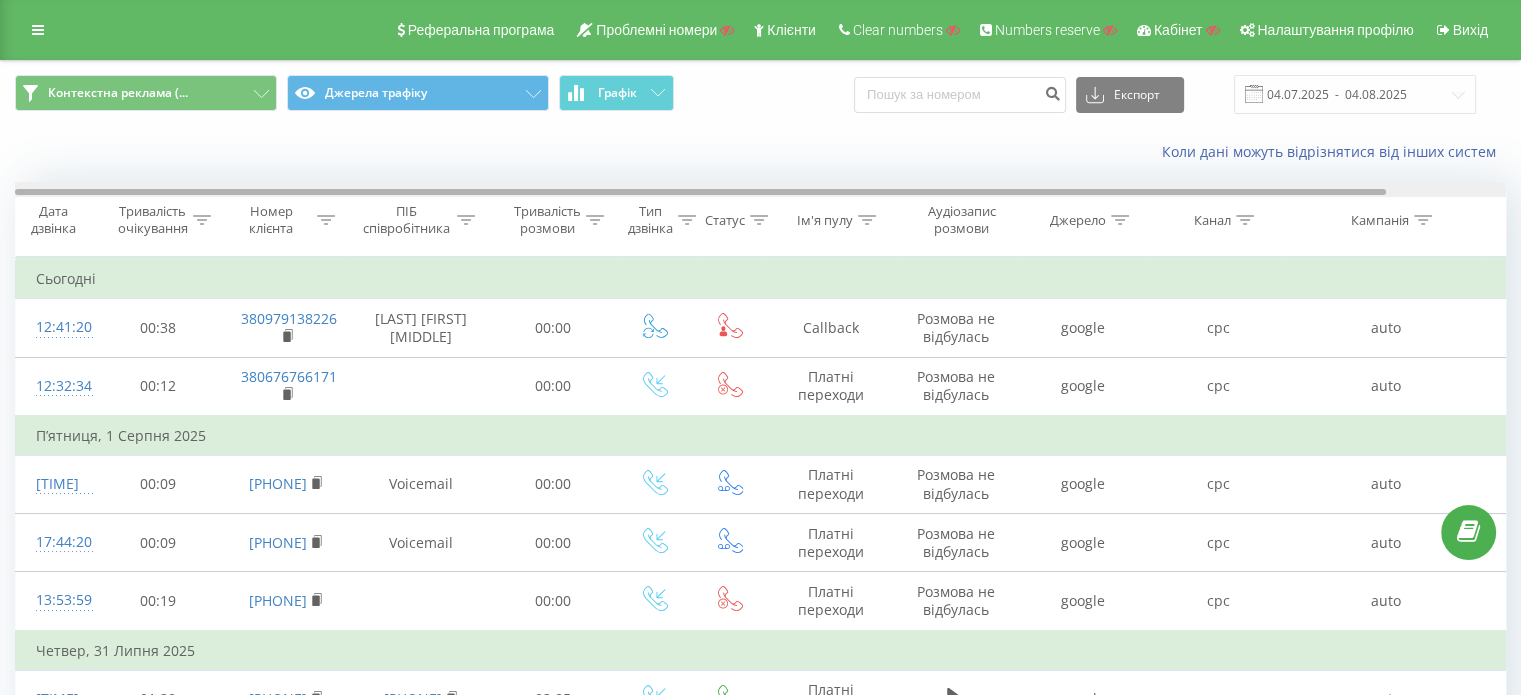 scroll, scrollTop: 0, scrollLeft: 129, axis: horizontal 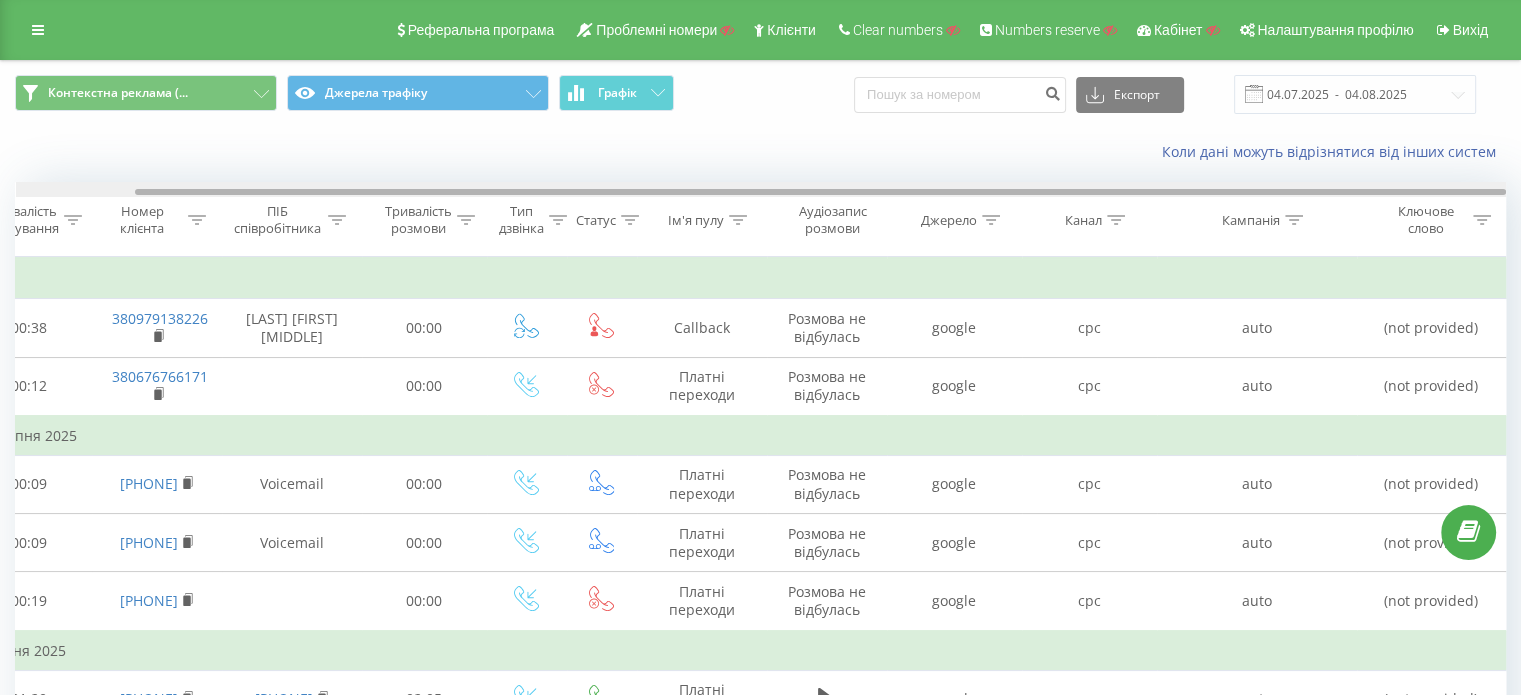 drag, startPoint x: 492, startPoint y: 191, endPoint x: 1015, endPoint y: 231, distance: 524.5274 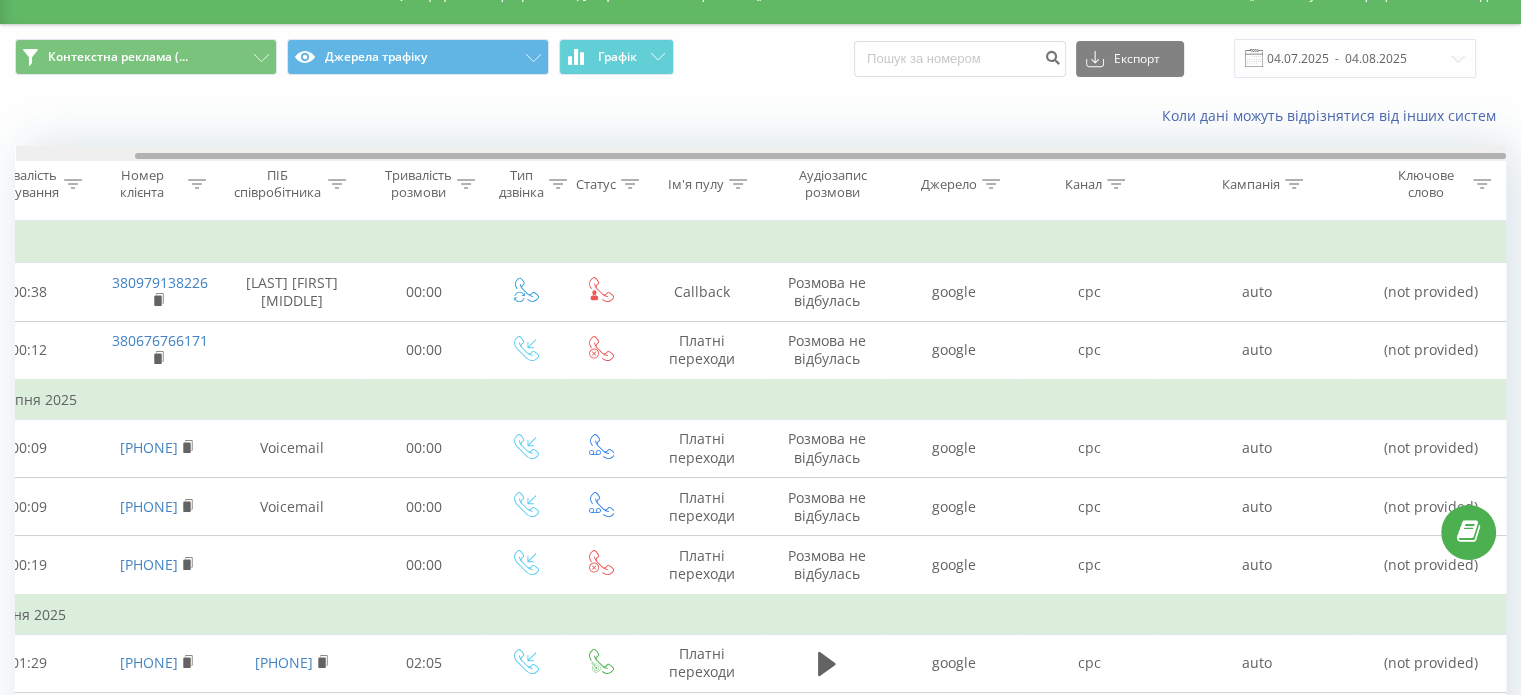 scroll, scrollTop: 0, scrollLeft: 0, axis: both 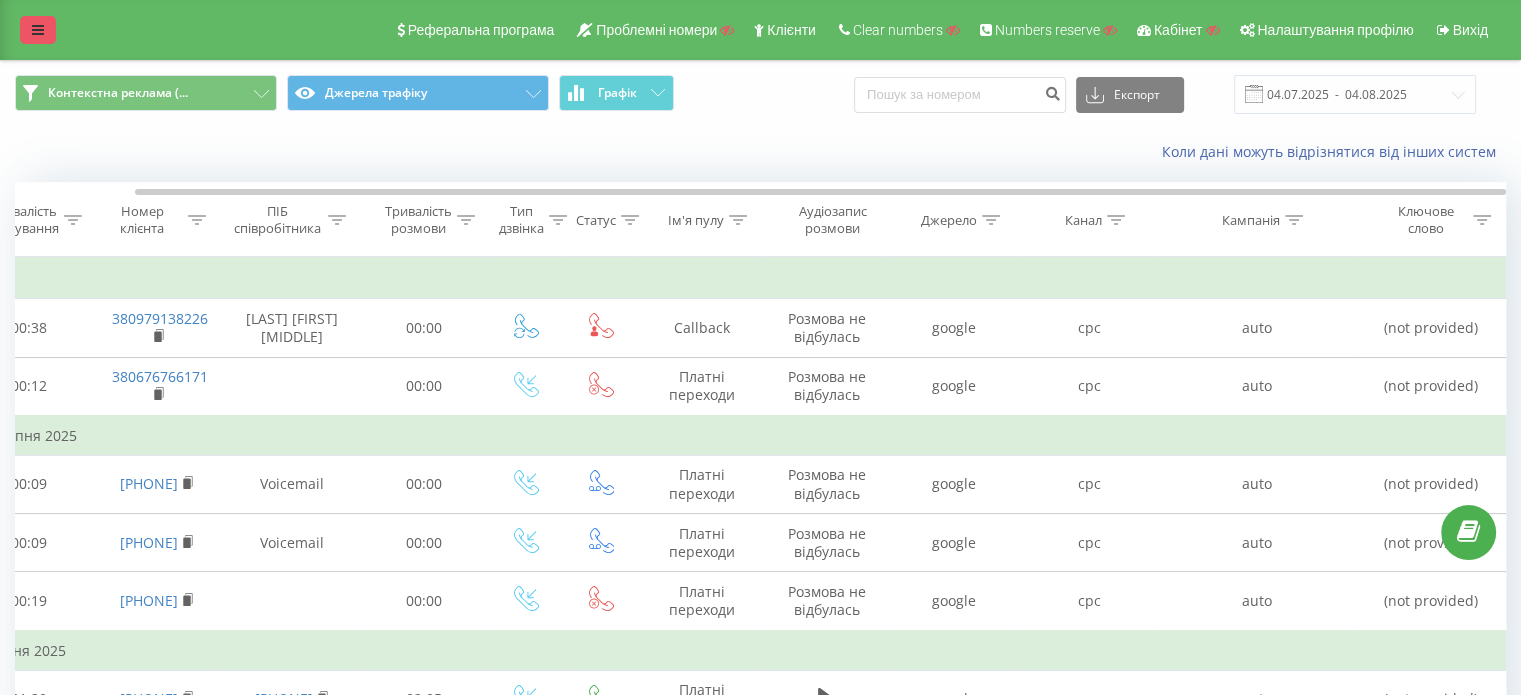 click at bounding box center (38, 30) 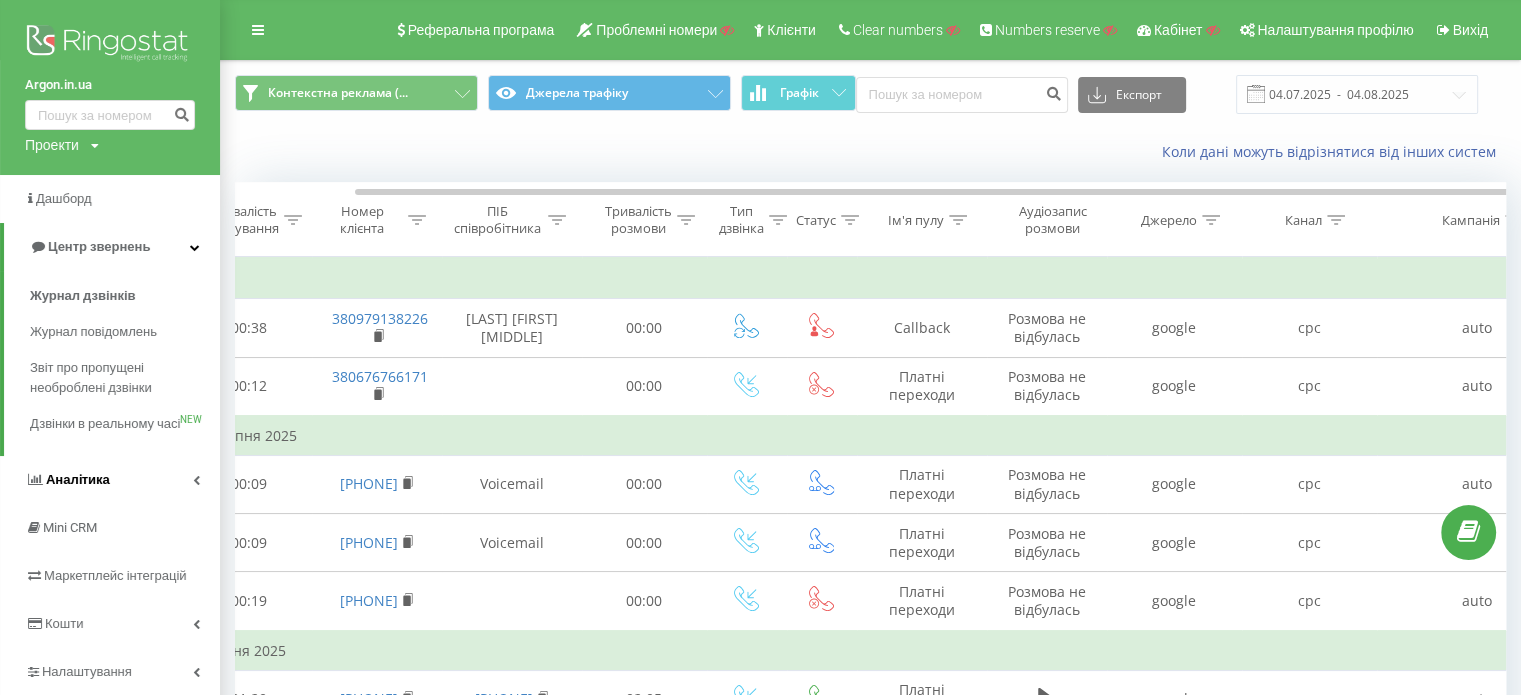 click on "Аналiтика" at bounding box center (78, 479) 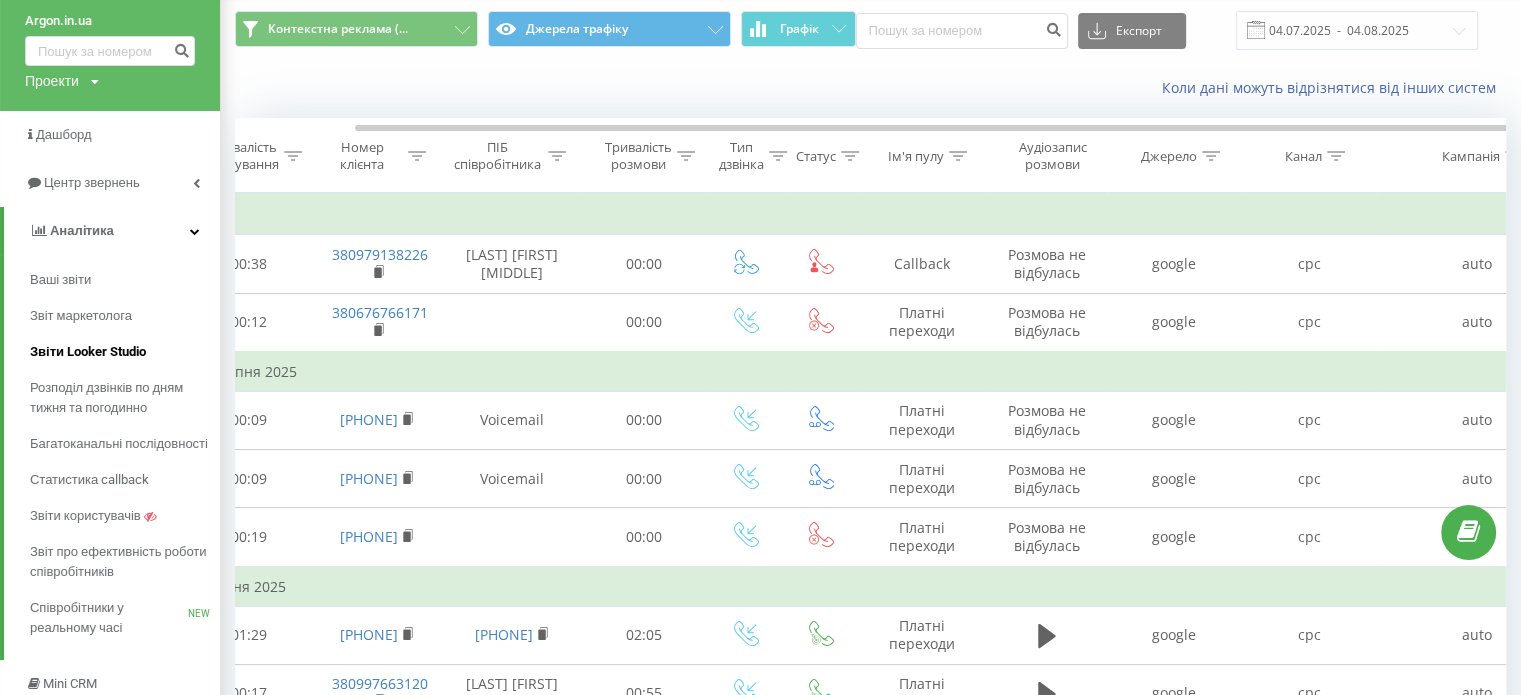 scroll, scrollTop: 100, scrollLeft: 0, axis: vertical 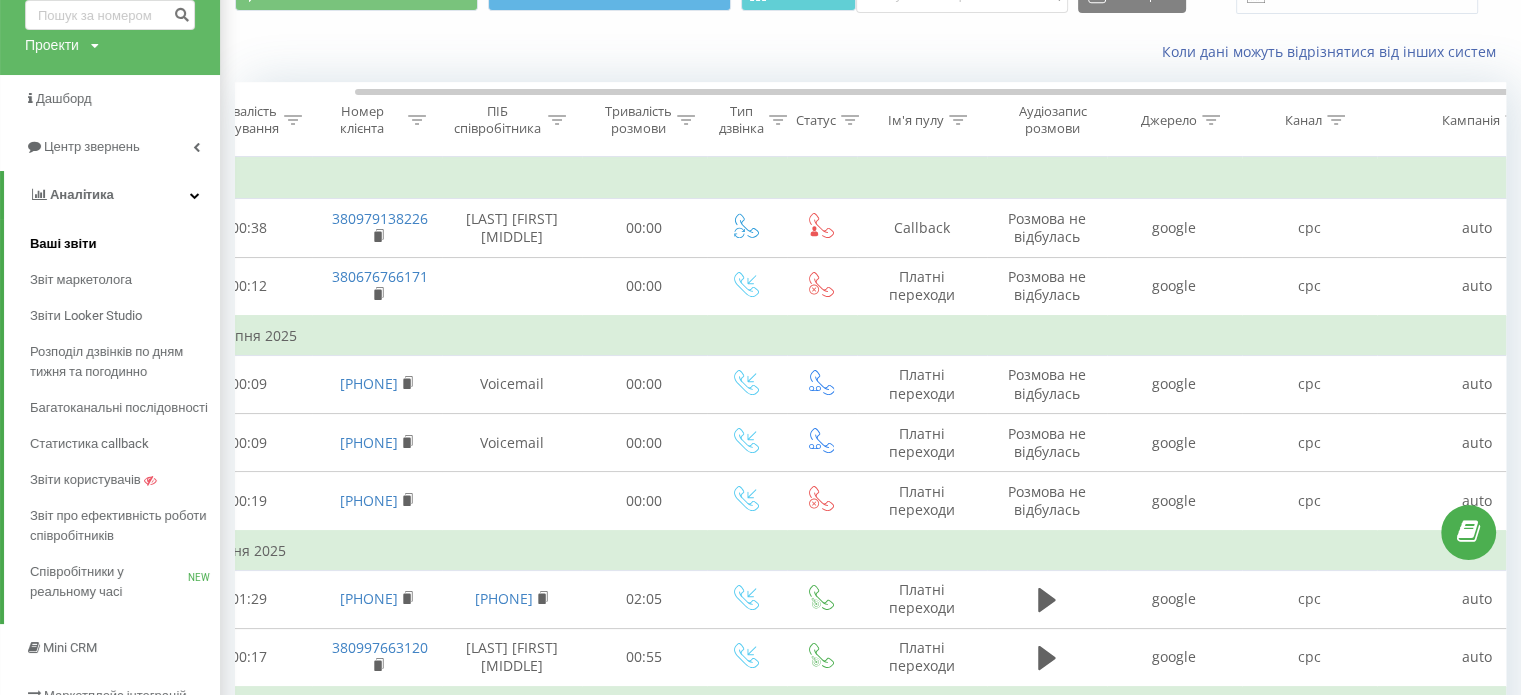 click on "Ваші звіти" at bounding box center [63, 244] 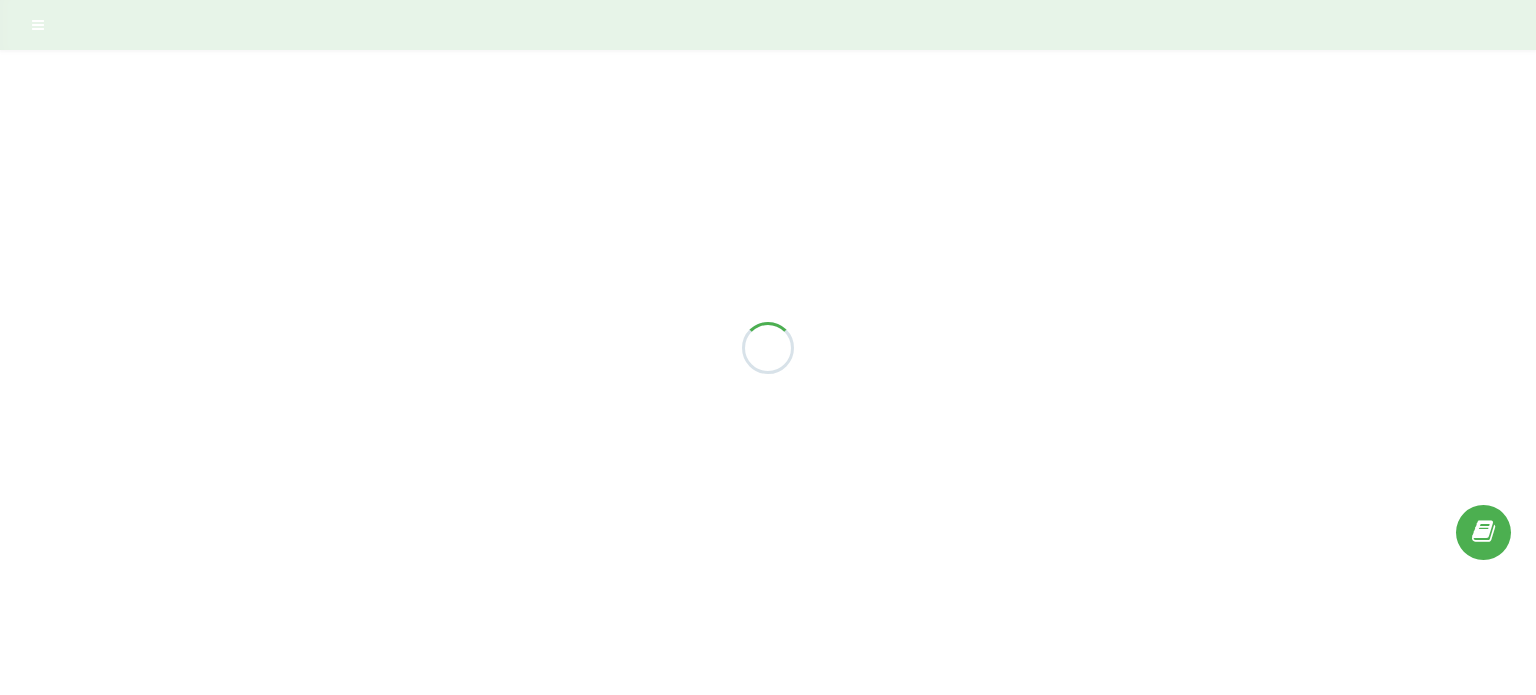 scroll, scrollTop: 0, scrollLeft: 0, axis: both 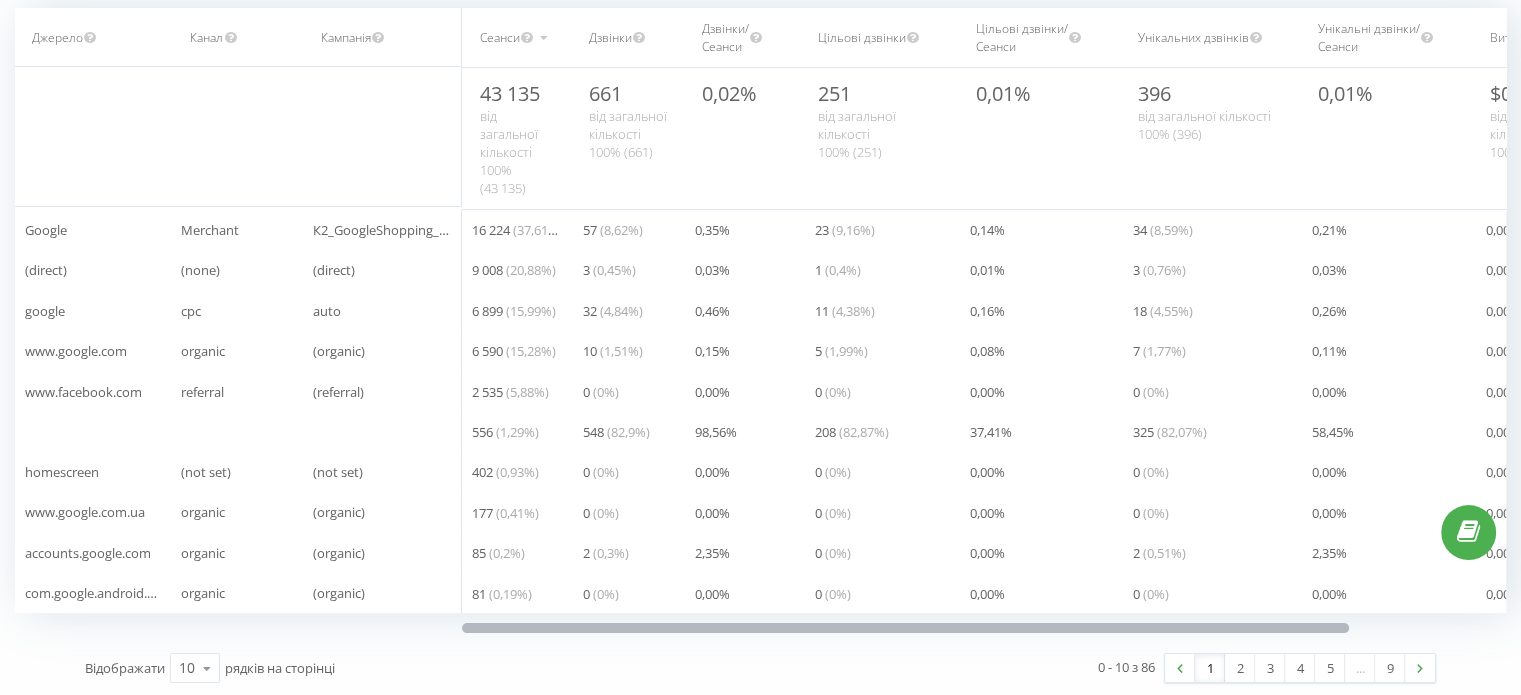 drag, startPoint x: 566, startPoint y: 625, endPoint x: 155, endPoint y: 545, distance: 418.7135 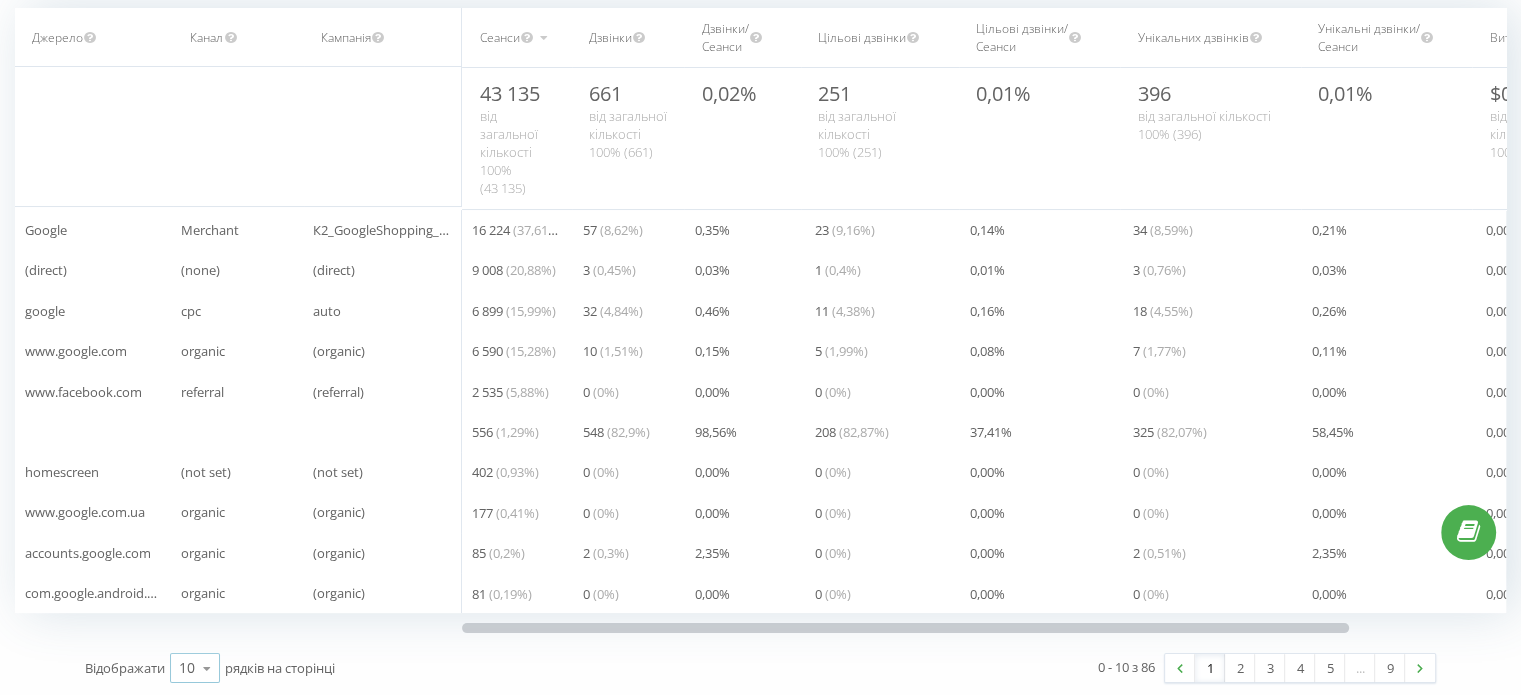 click at bounding box center [207, 668] 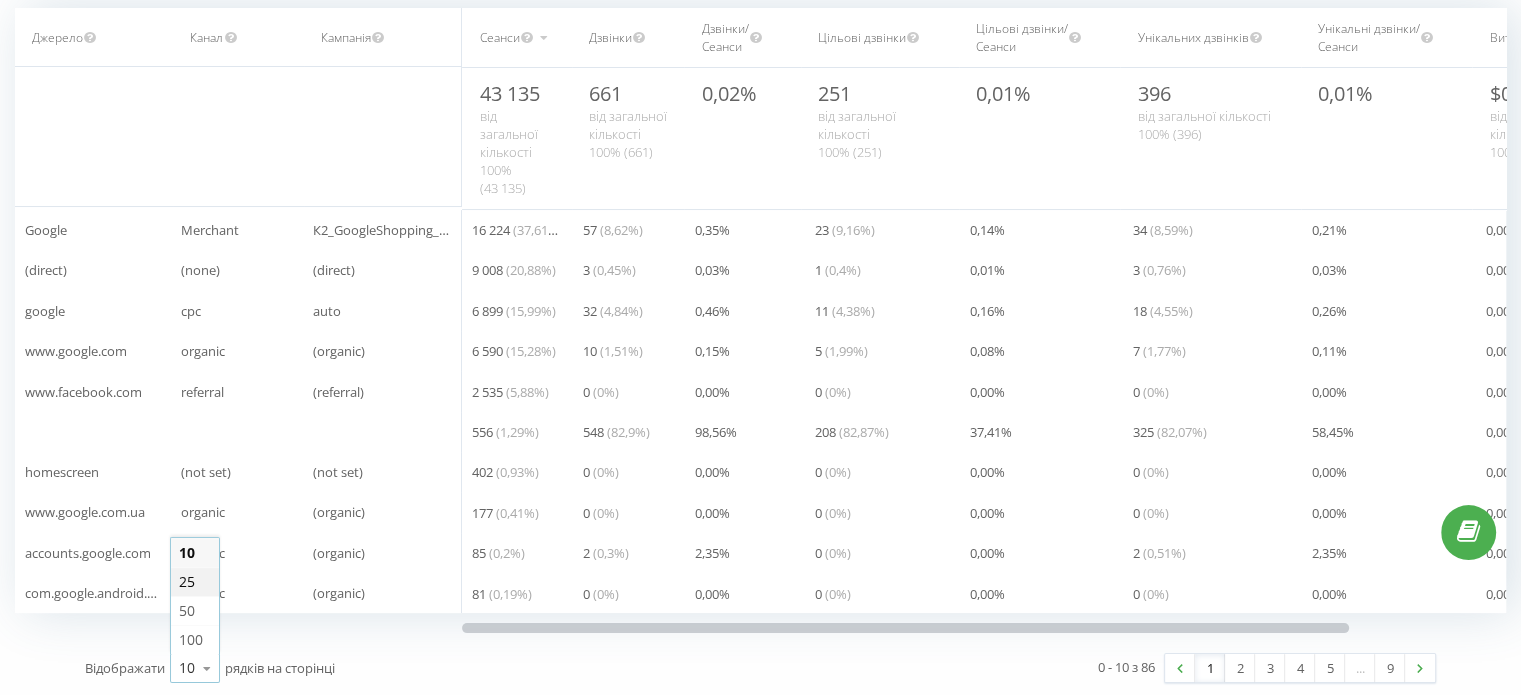 click on "25" at bounding box center (187, 581) 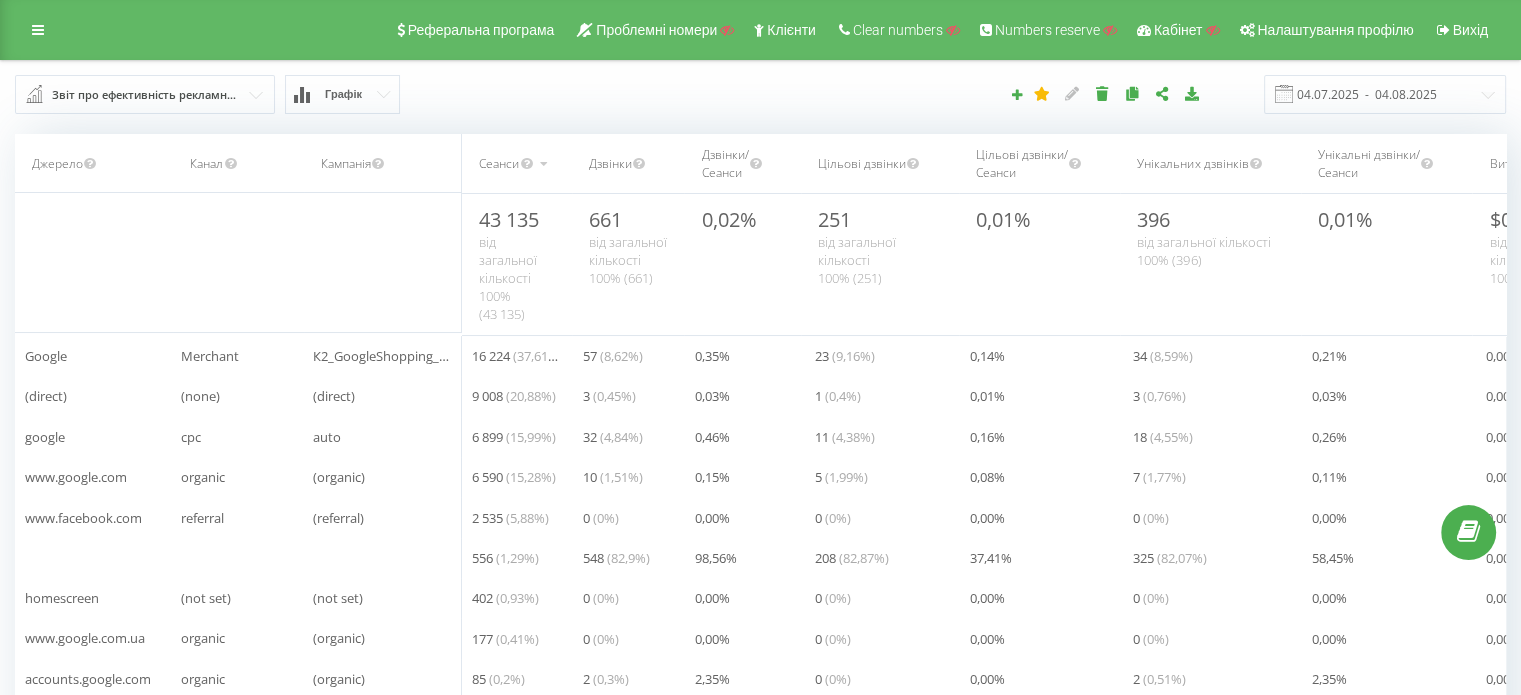 click on "Реферальна програма Проблемні номери Клієнти Clear numbers Numbers reserve Кабінет Налаштування профілю Вихід" at bounding box center (760, 30) 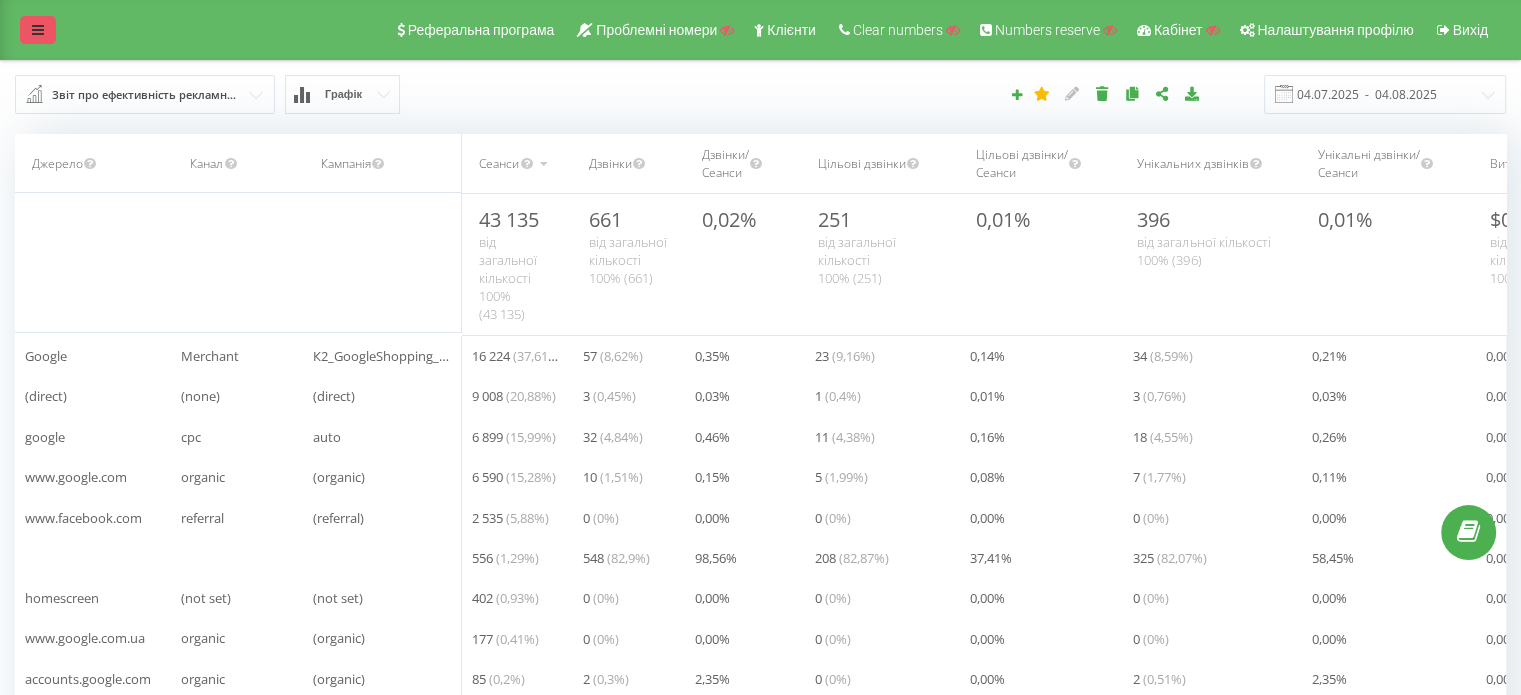 click at bounding box center (38, 30) 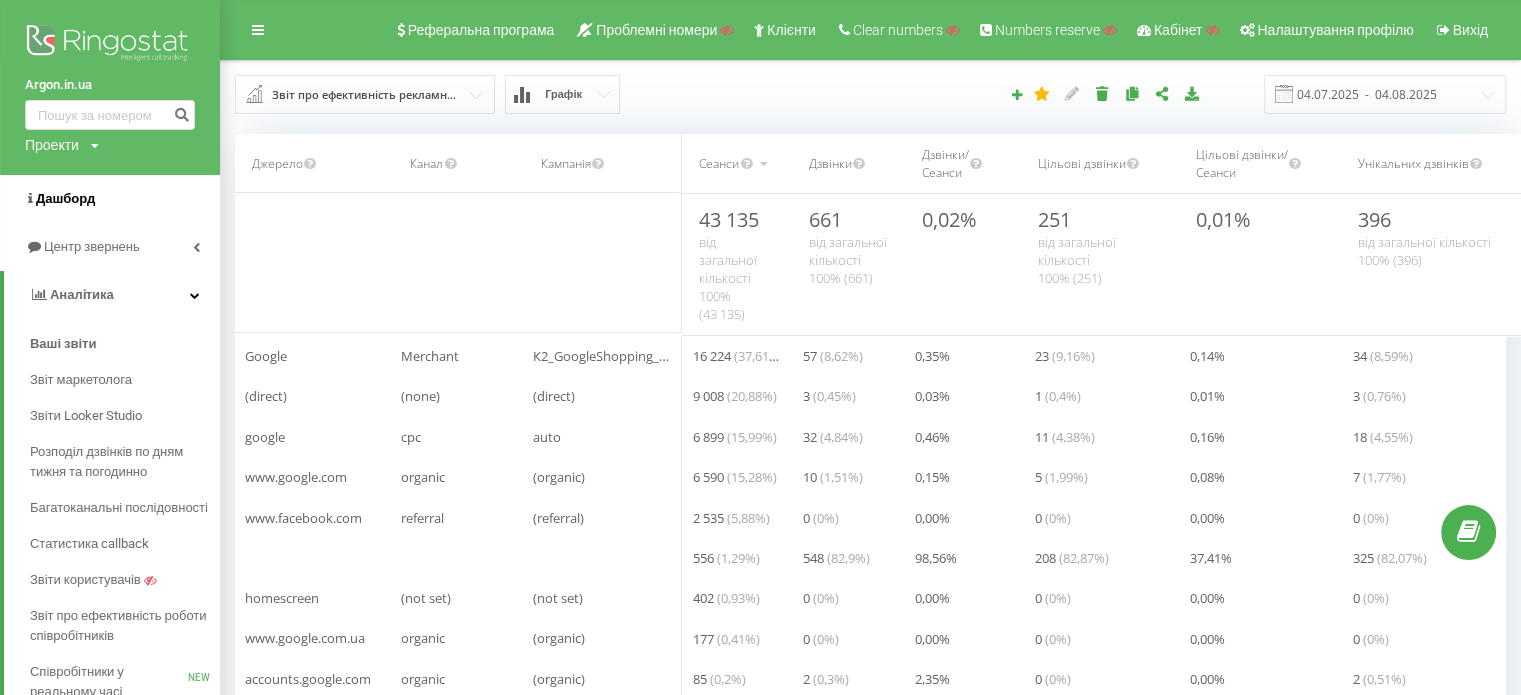 click on "Дашборд" at bounding box center (65, 198) 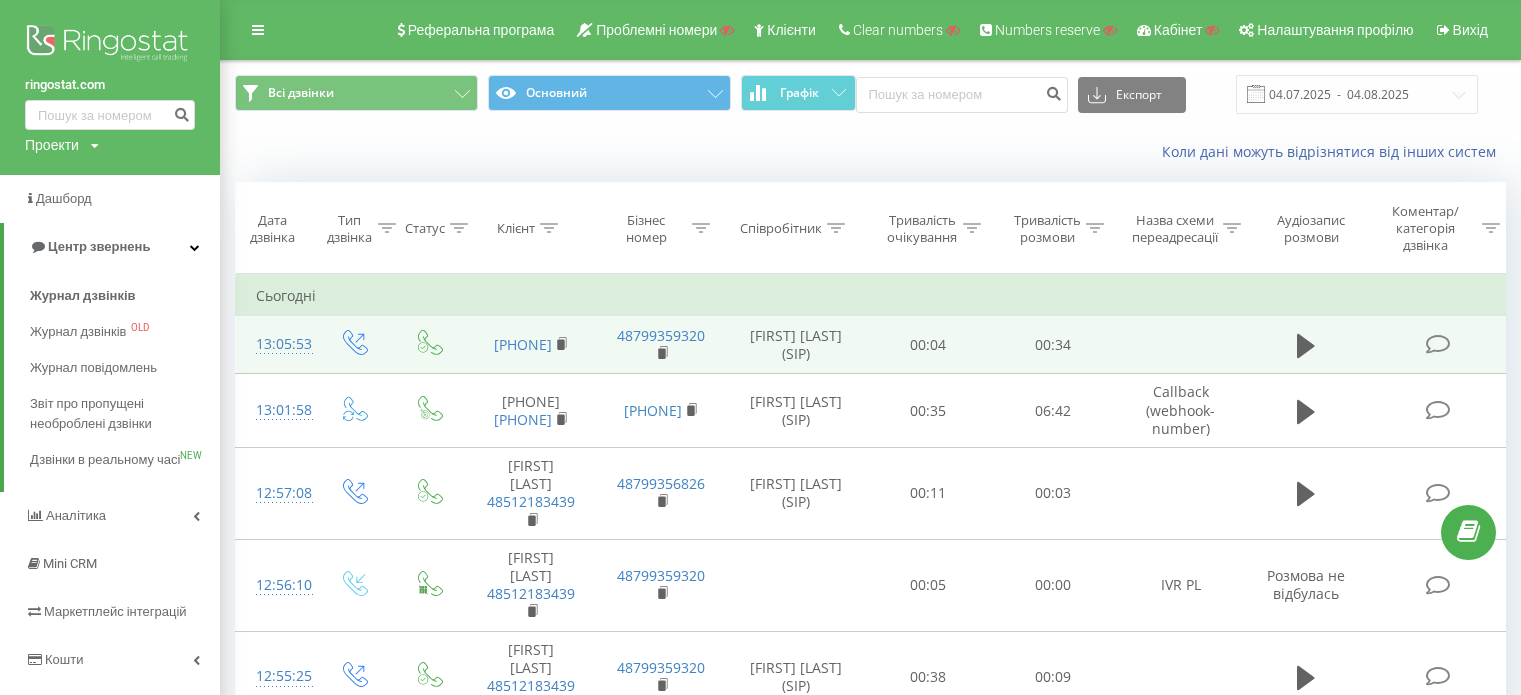 scroll, scrollTop: 0, scrollLeft: 0, axis: both 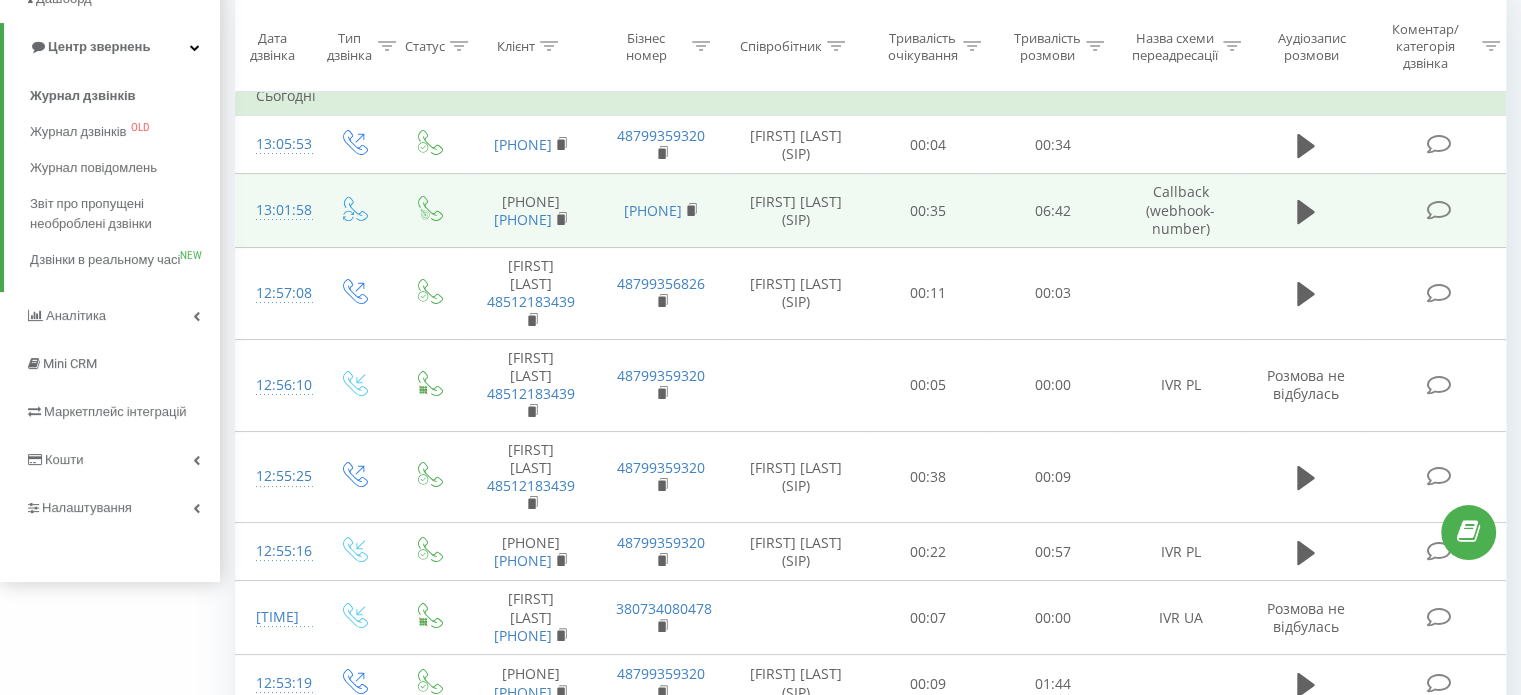 click on "13:01:58" at bounding box center [276, 210] 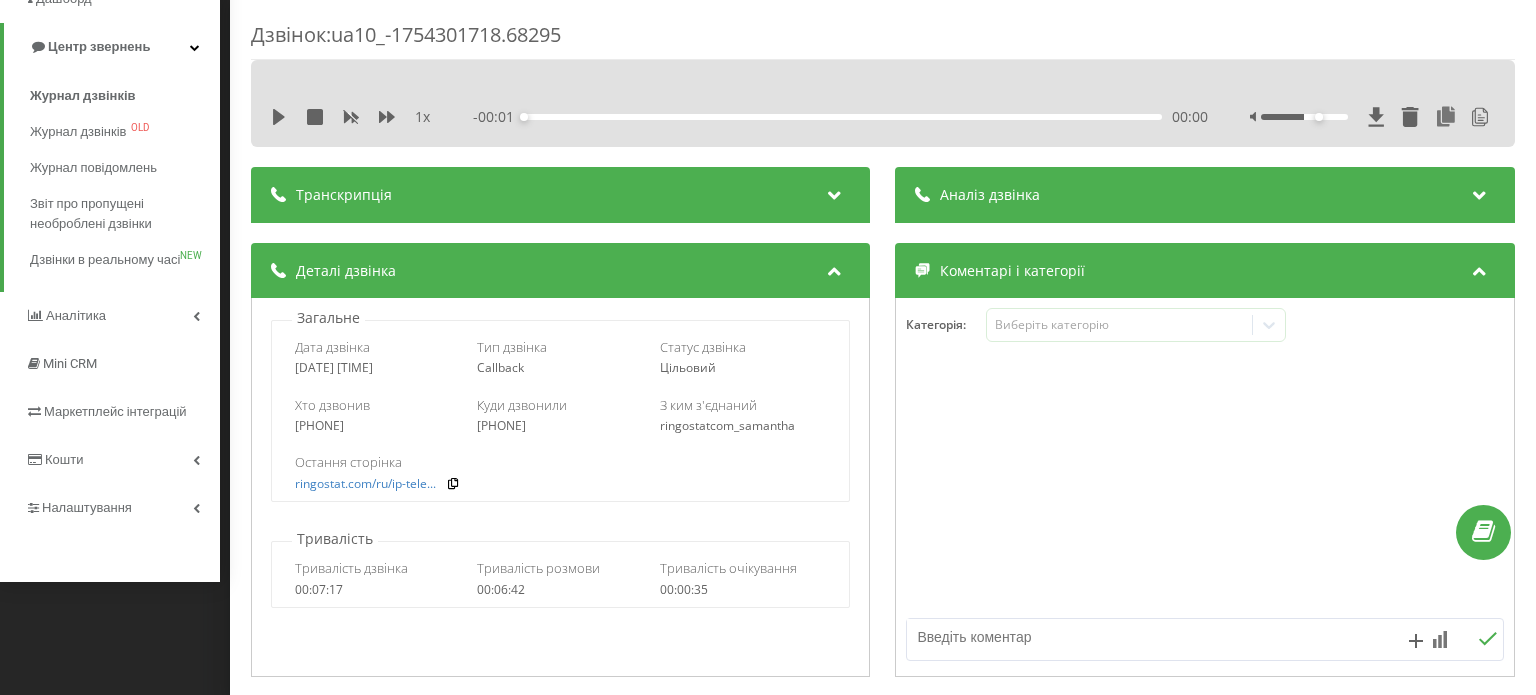 click on "00:00" at bounding box center (843, 117) 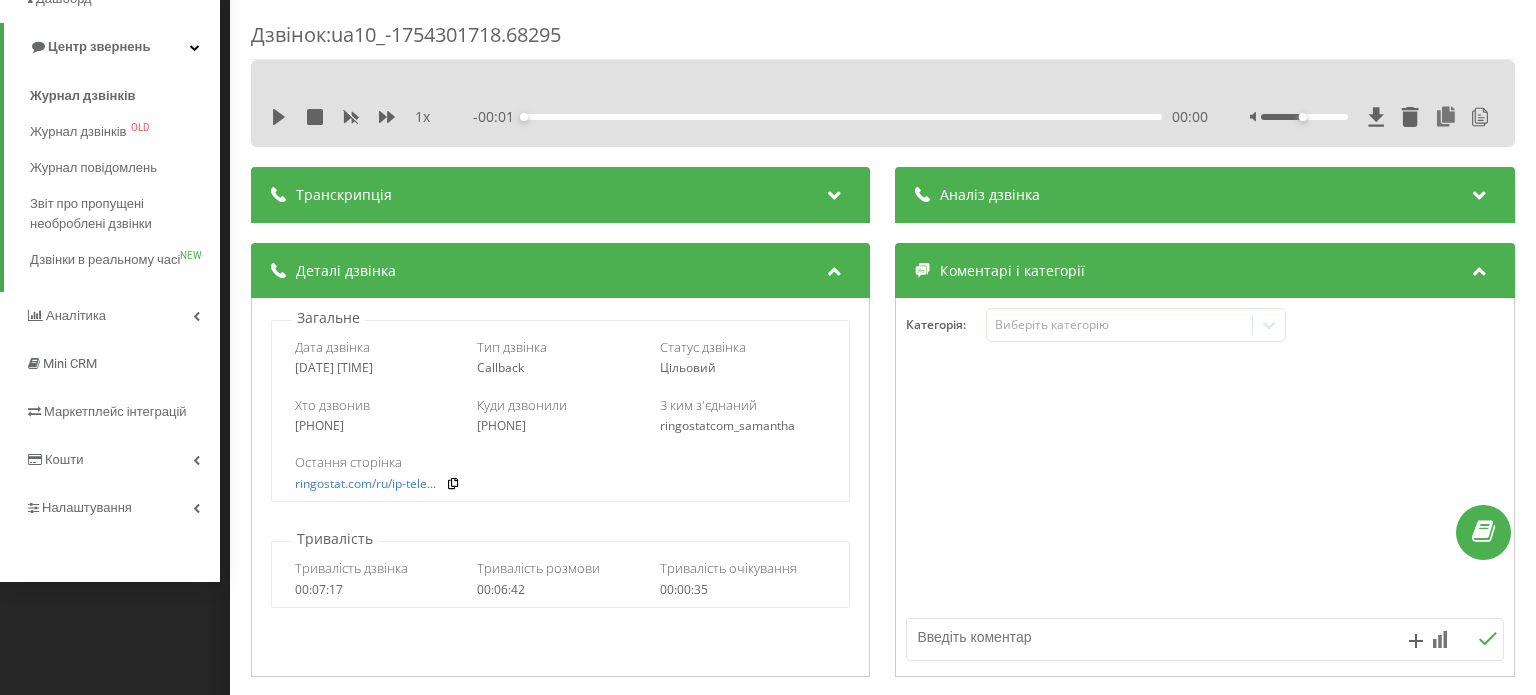 click on "Аналіз дзвінка" at bounding box center (1205, 195) 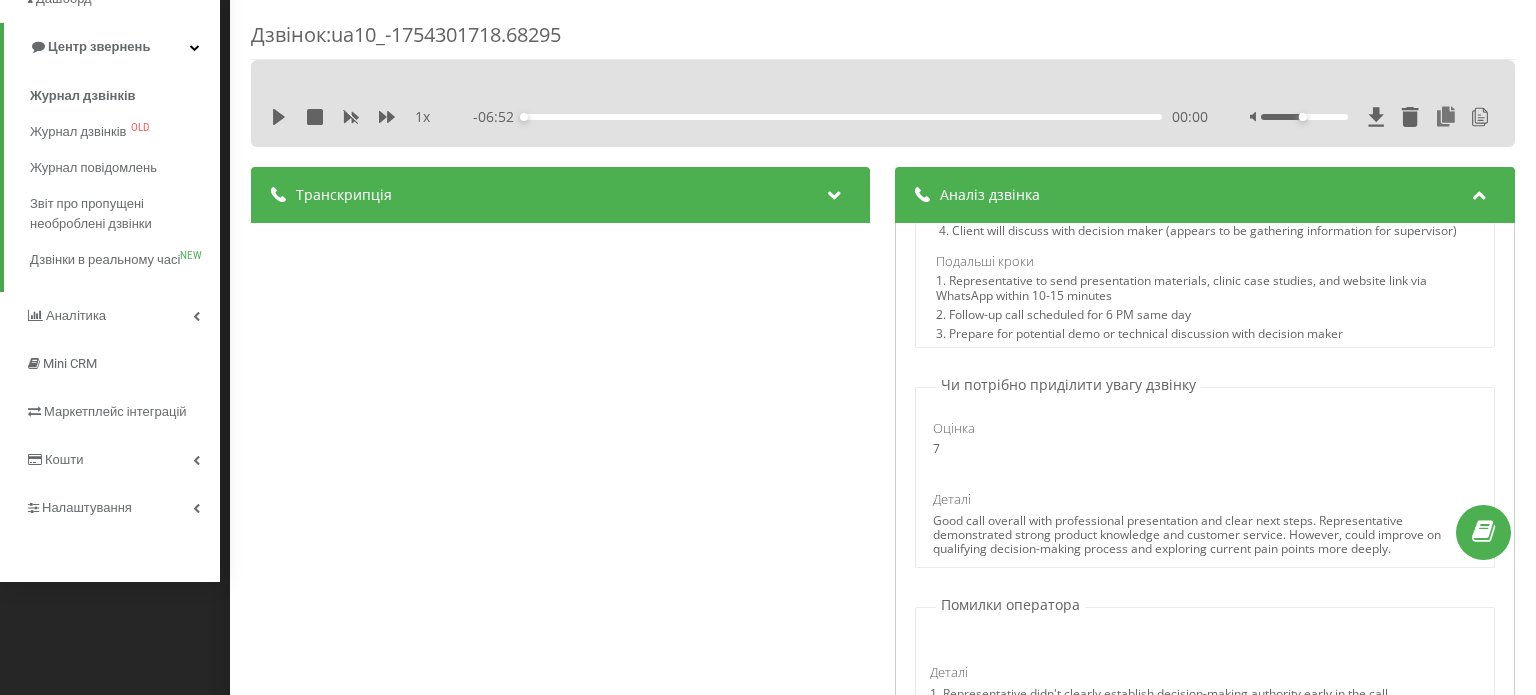 scroll, scrollTop: 900, scrollLeft: 0, axis: vertical 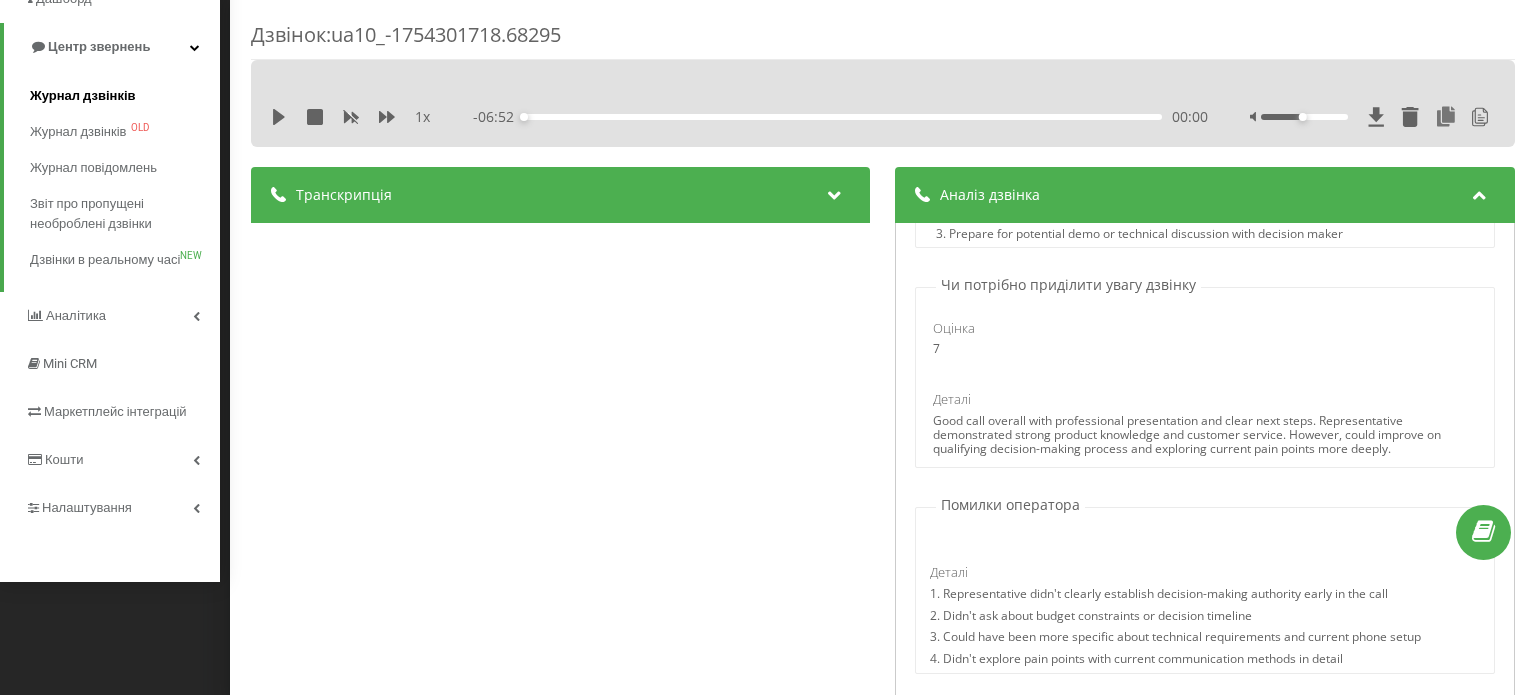 click on "Журнал дзвінків" at bounding box center (83, 96) 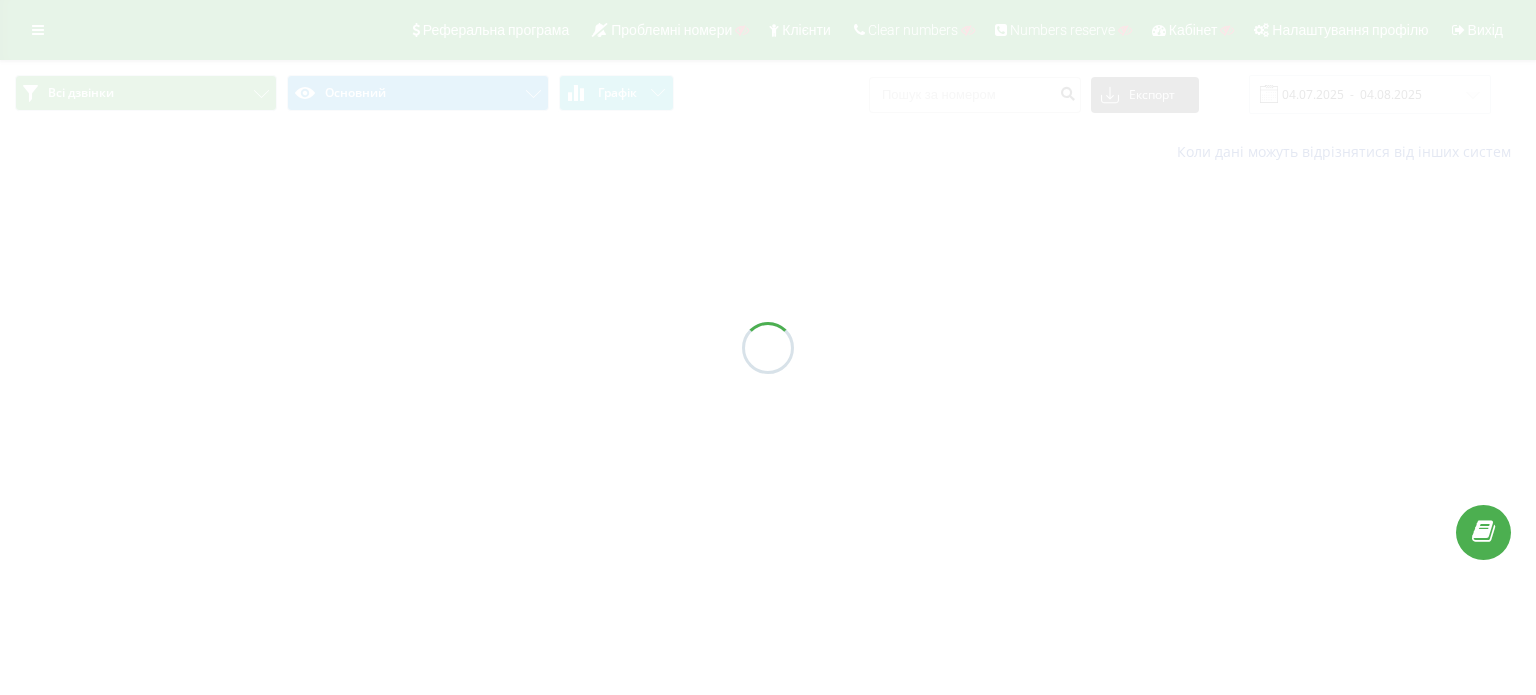 scroll, scrollTop: 0, scrollLeft: 0, axis: both 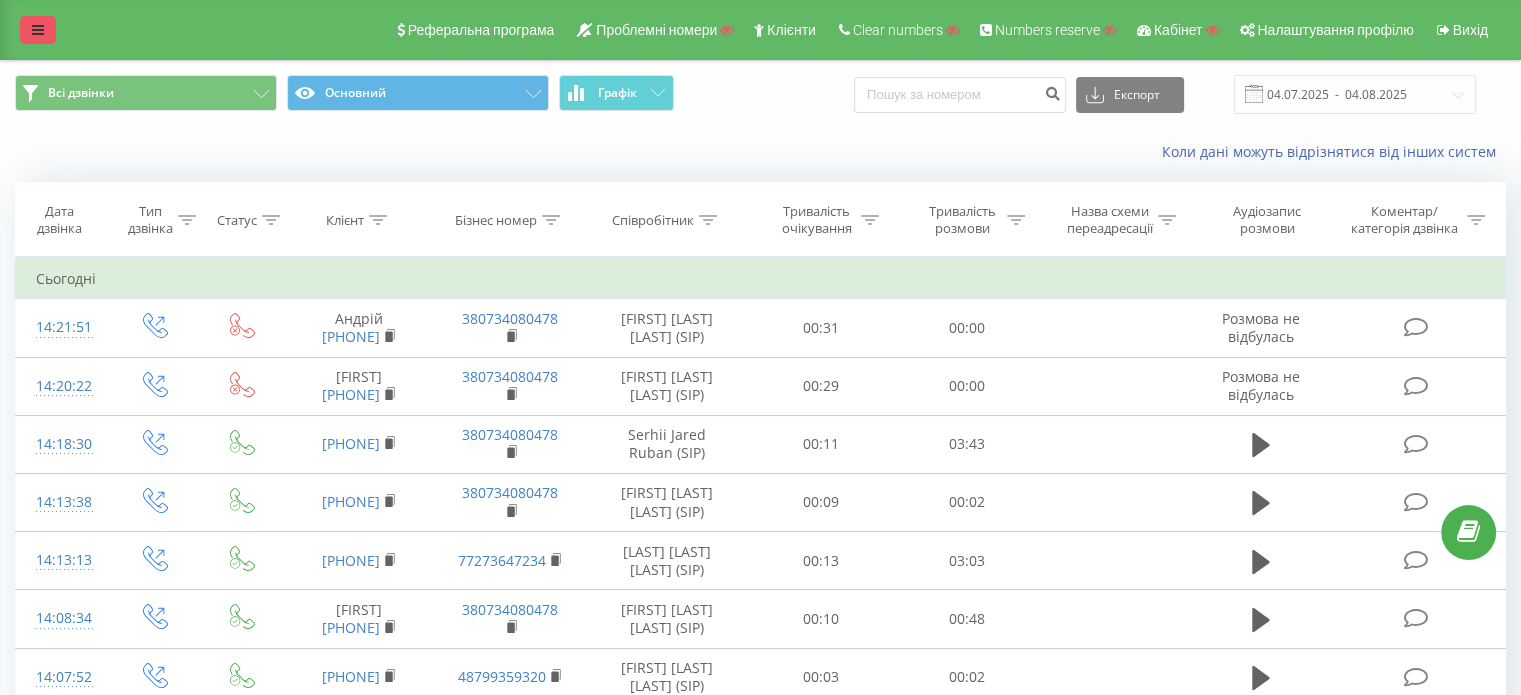 click at bounding box center (38, 30) 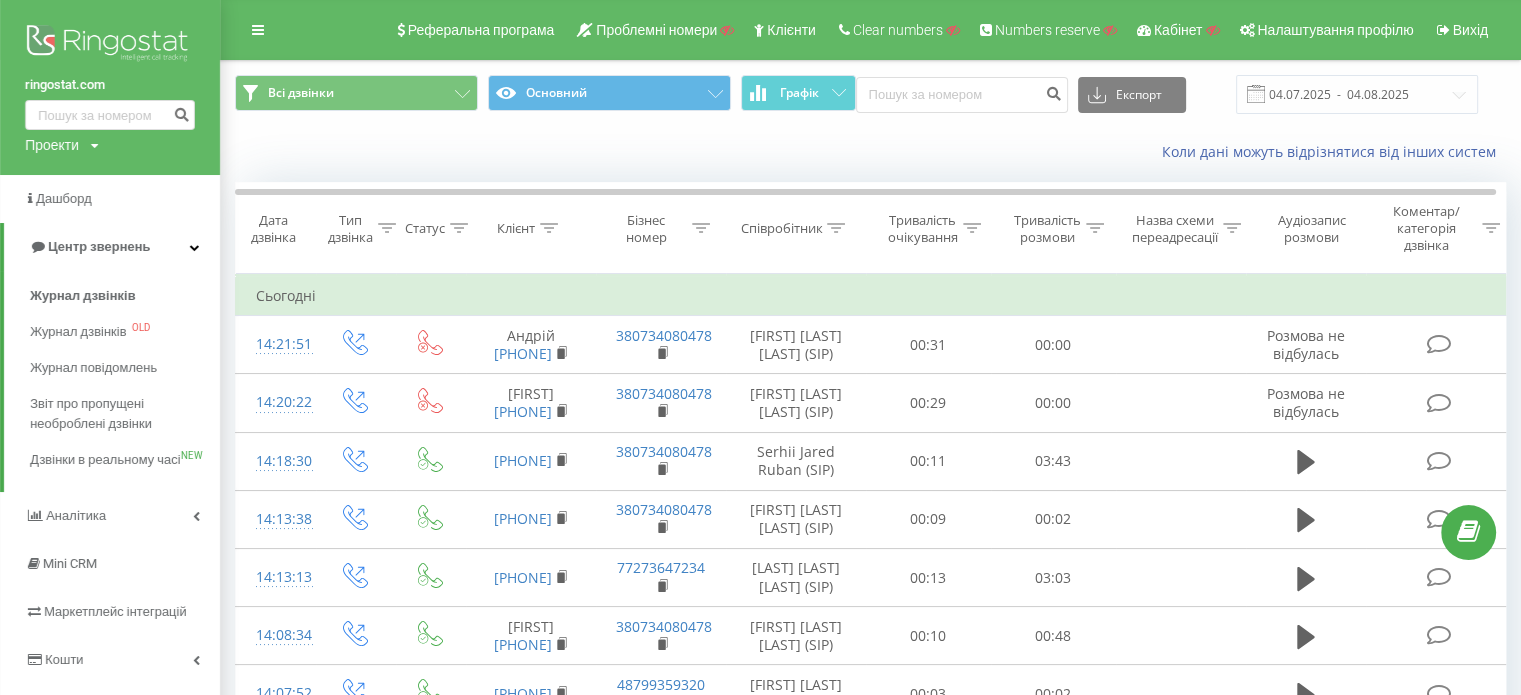 click on "Коли дані можуть відрізнятися вiд інших систем" at bounding box center [870, 152] 